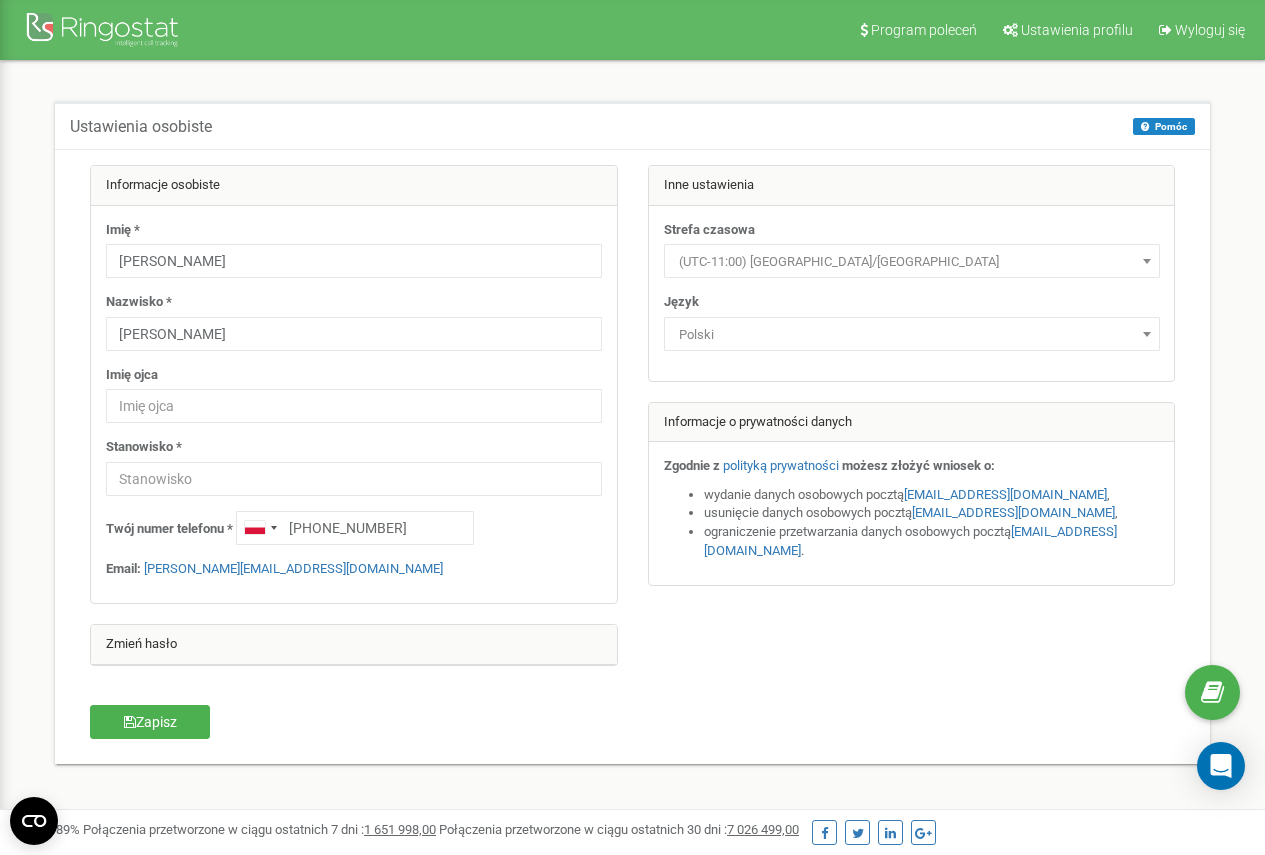scroll, scrollTop: 0, scrollLeft: 0, axis: both 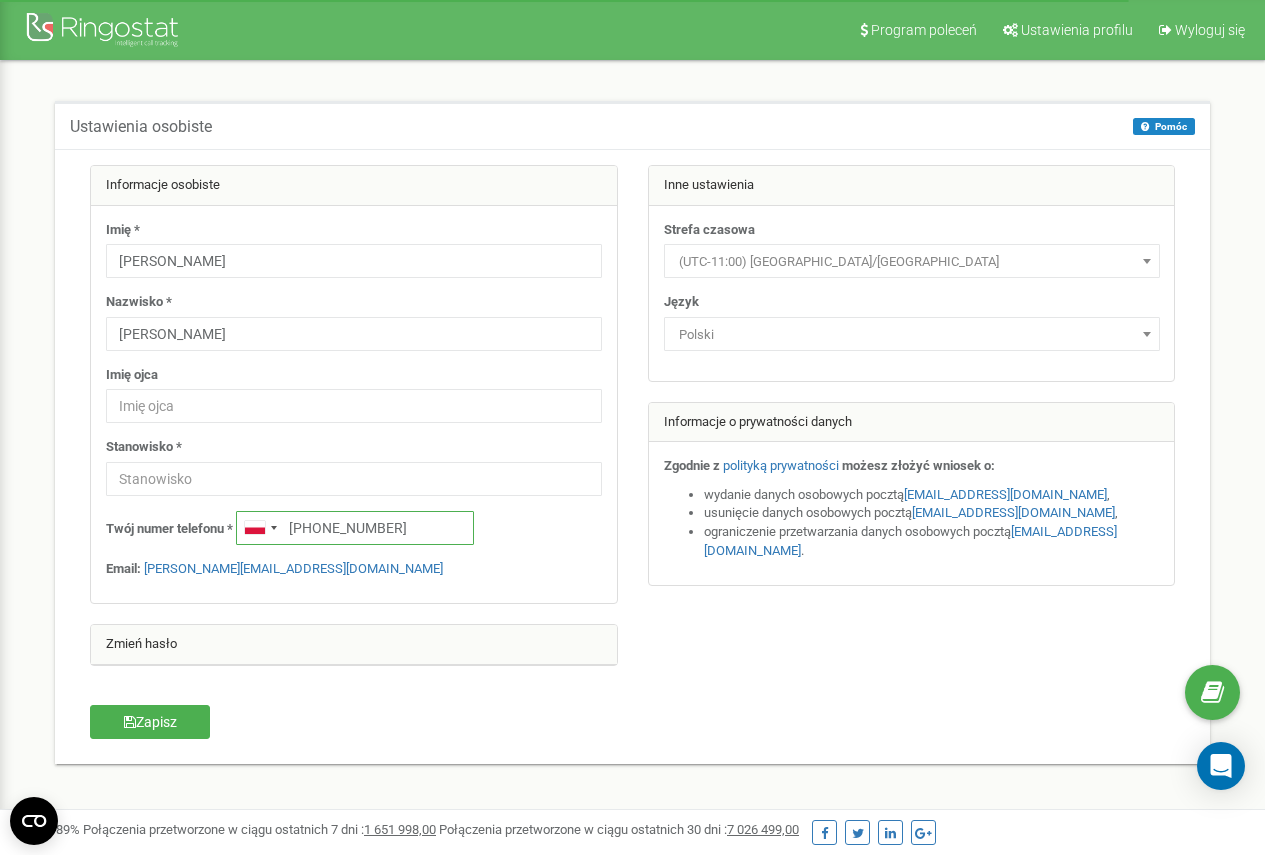 click on "[PHONE_NUMBER]" at bounding box center [355, 528] 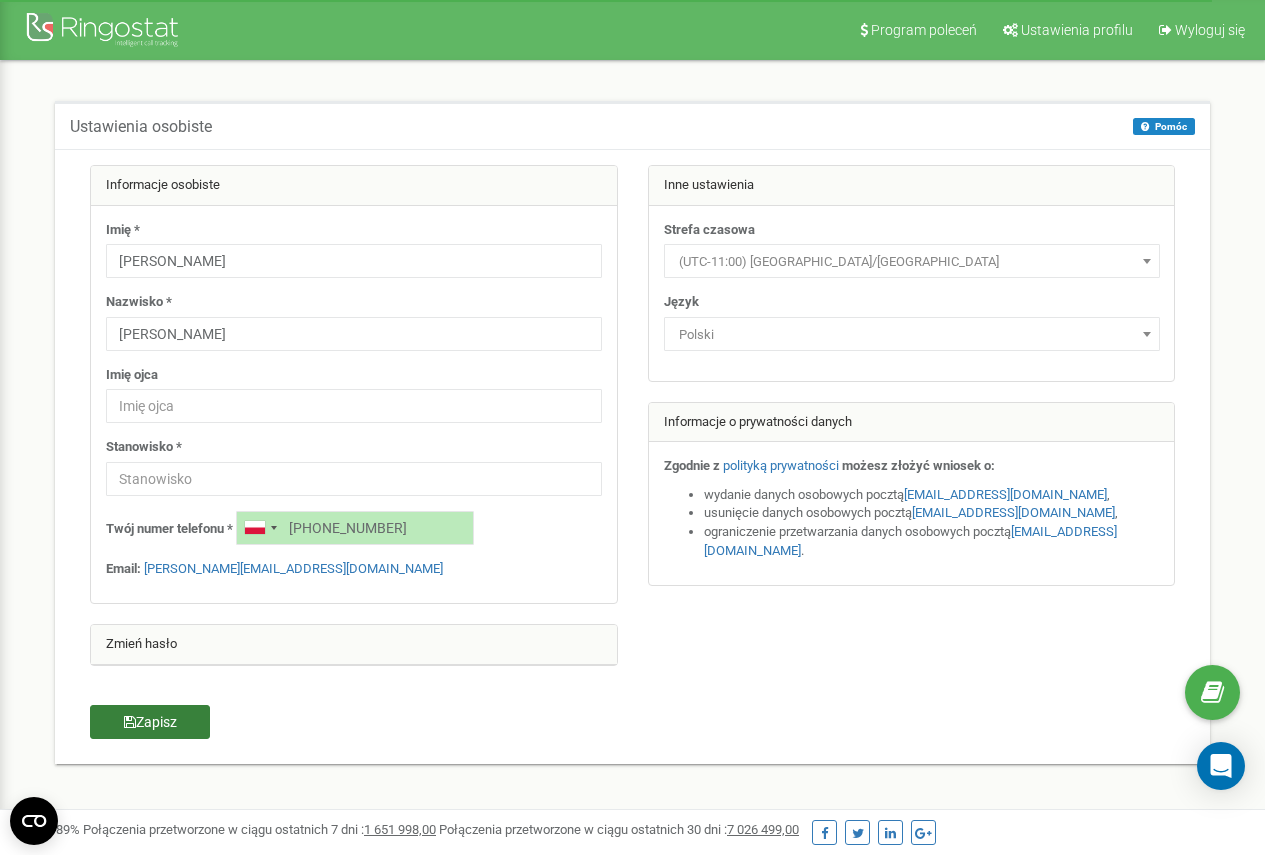 click on "Zapisz" at bounding box center (150, 722) 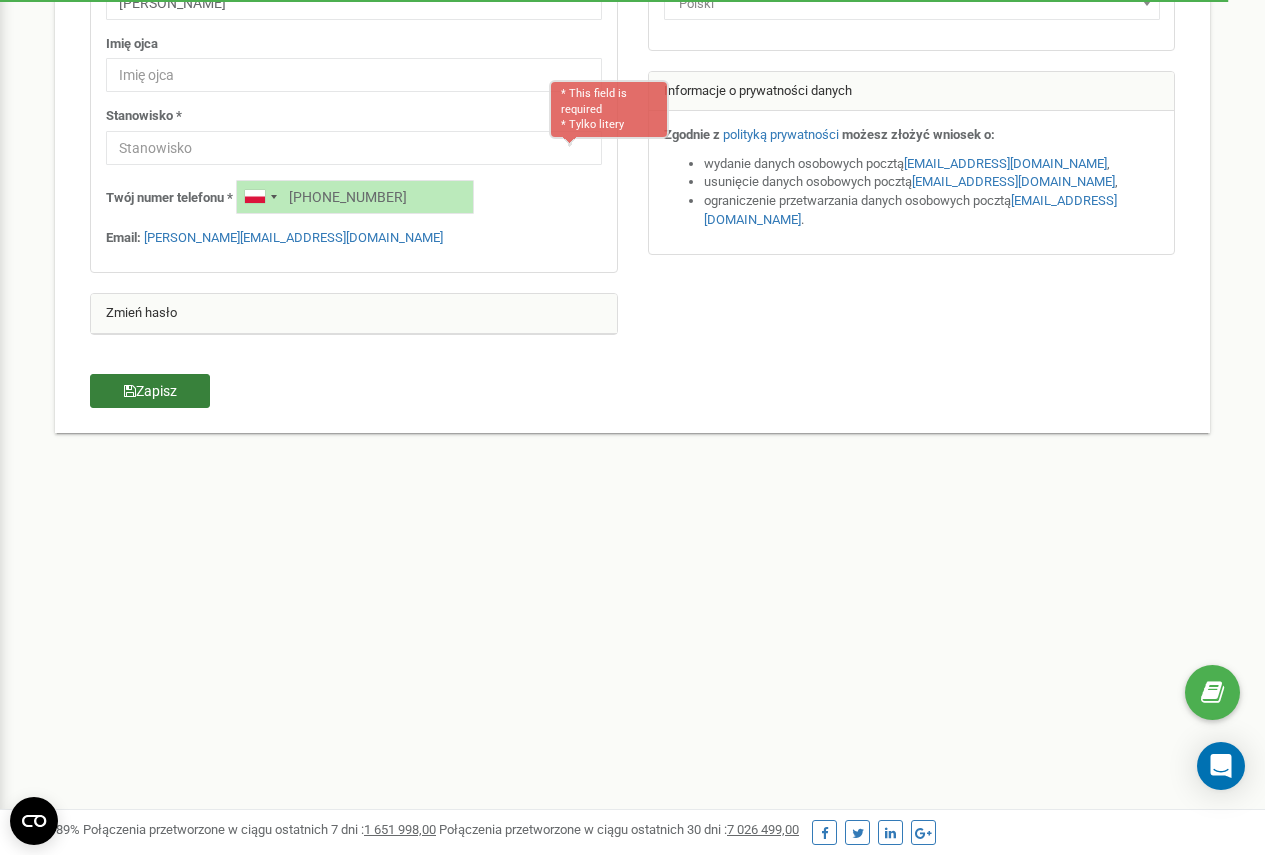 scroll, scrollTop: 345, scrollLeft: 0, axis: vertical 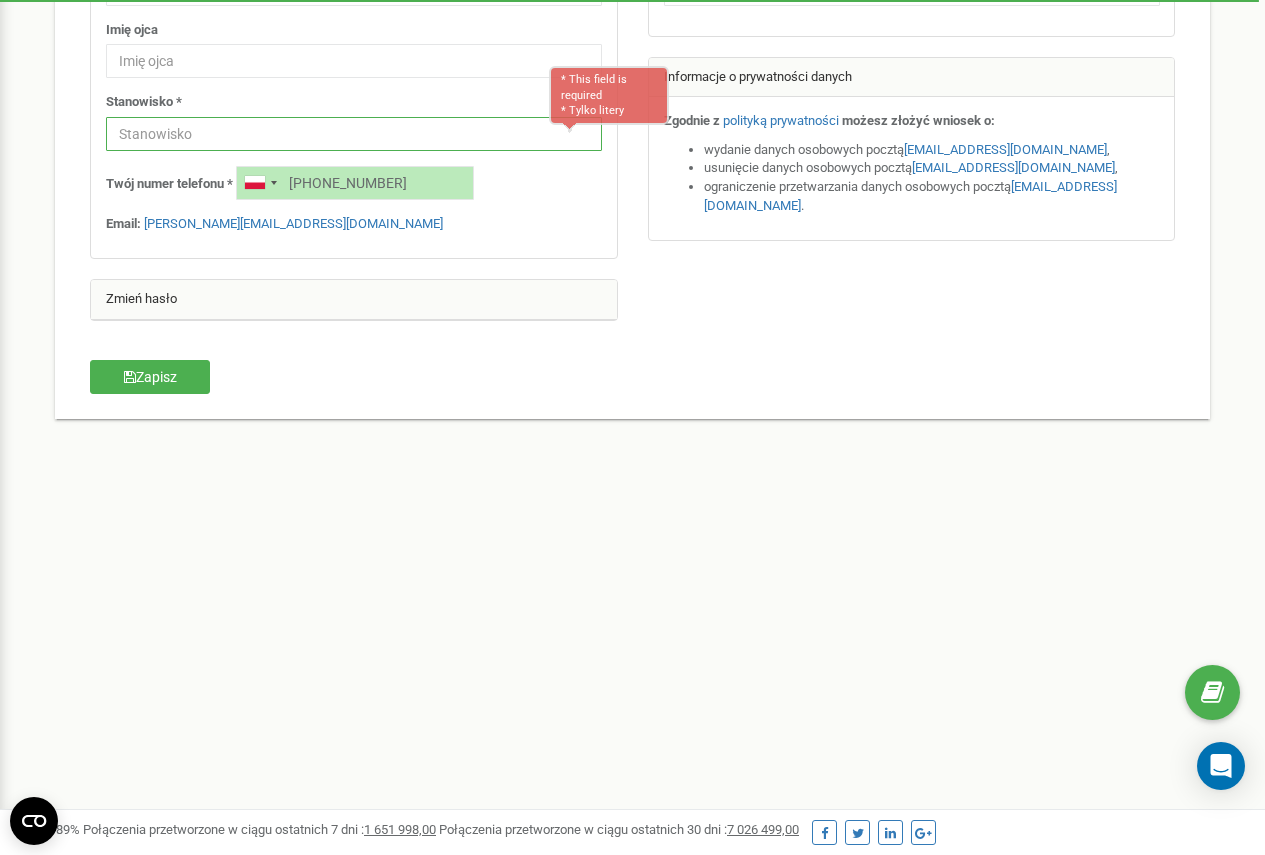 click at bounding box center [354, 134] 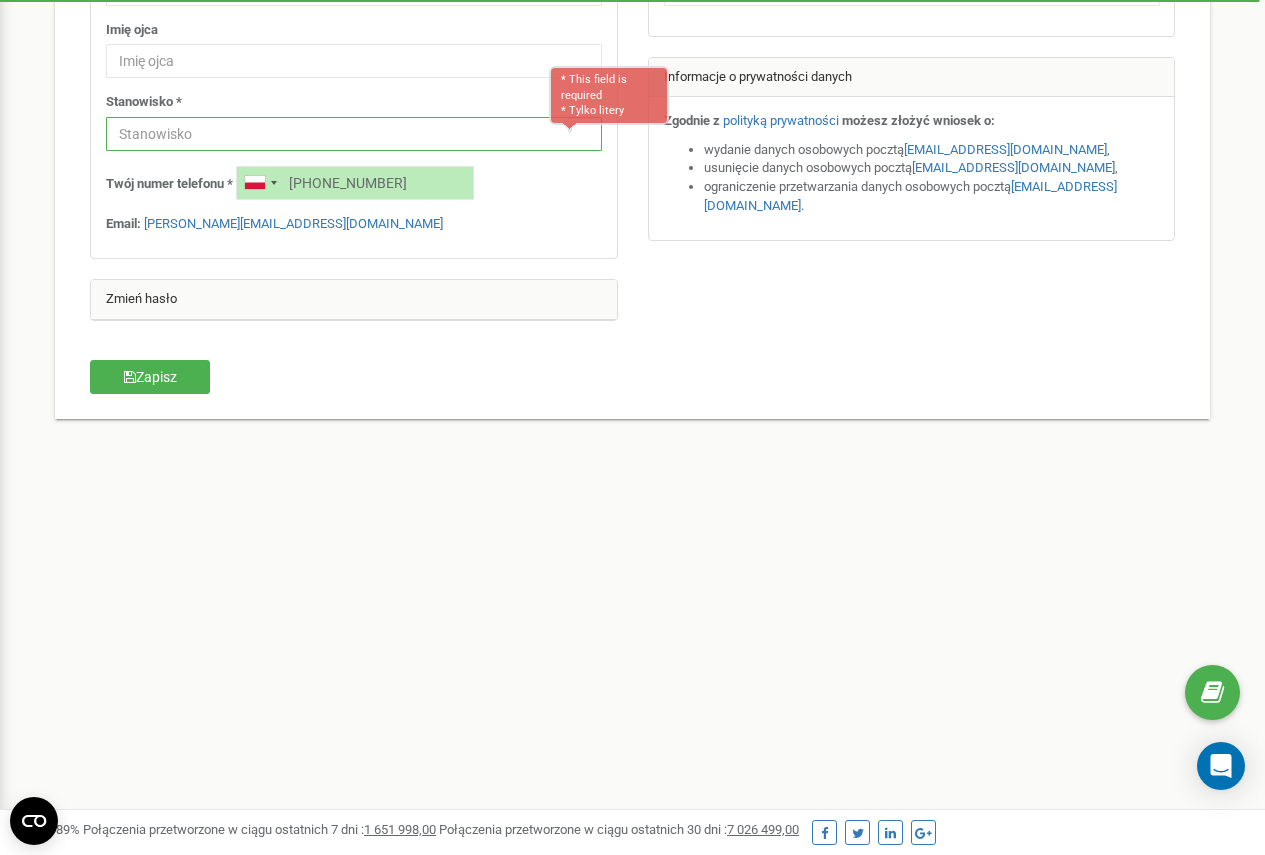 click at bounding box center (354, 134) 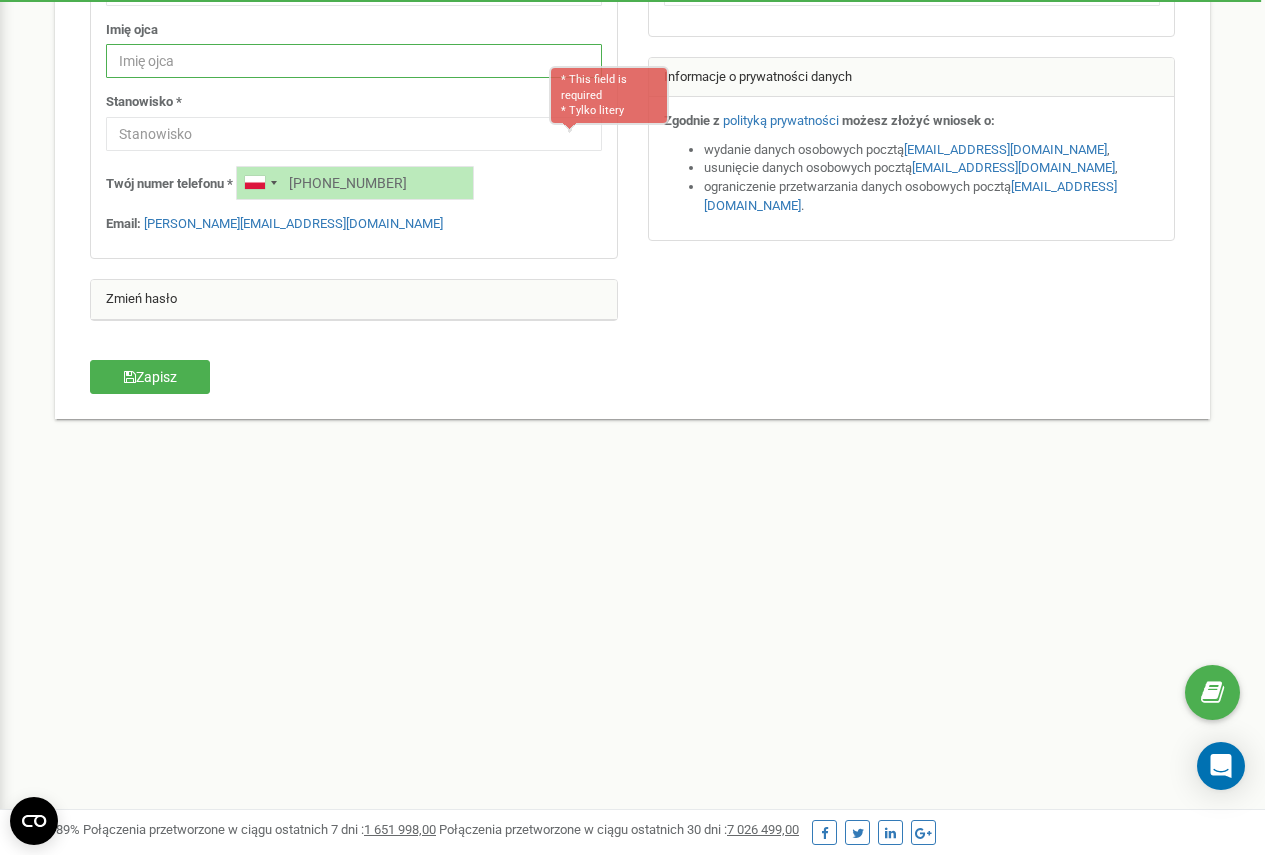 click at bounding box center [354, 61] 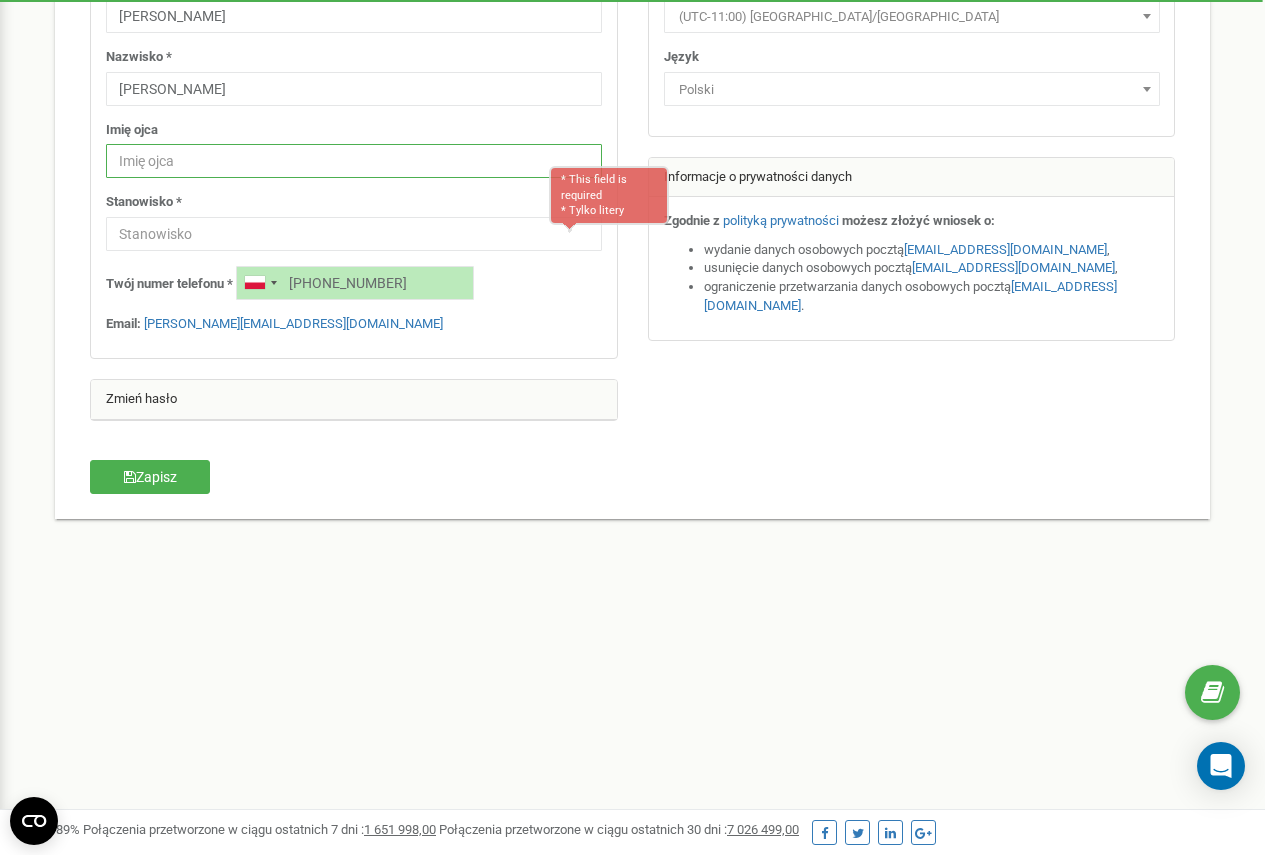 scroll, scrollTop: 45, scrollLeft: 0, axis: vertical 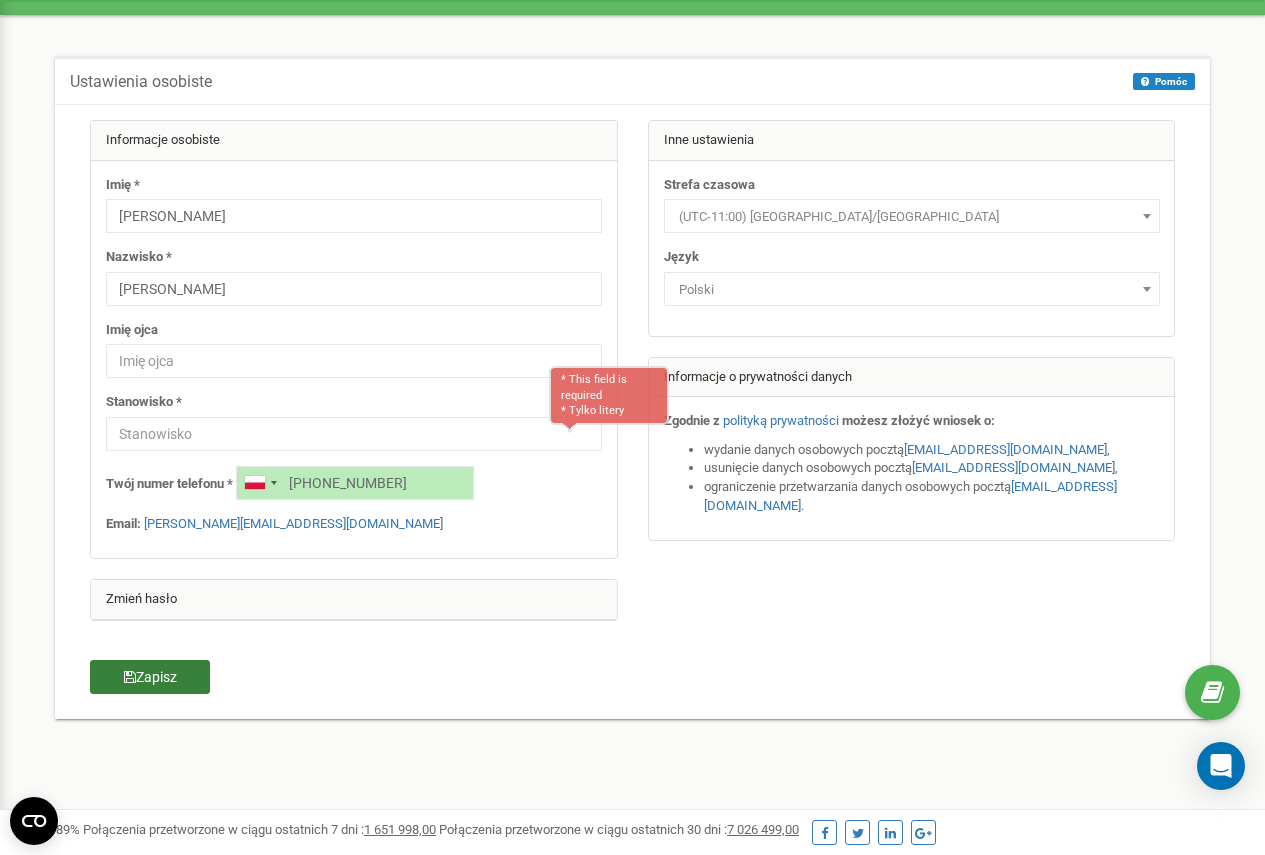 click on "Zapisz" at bounding box center (150, 677) 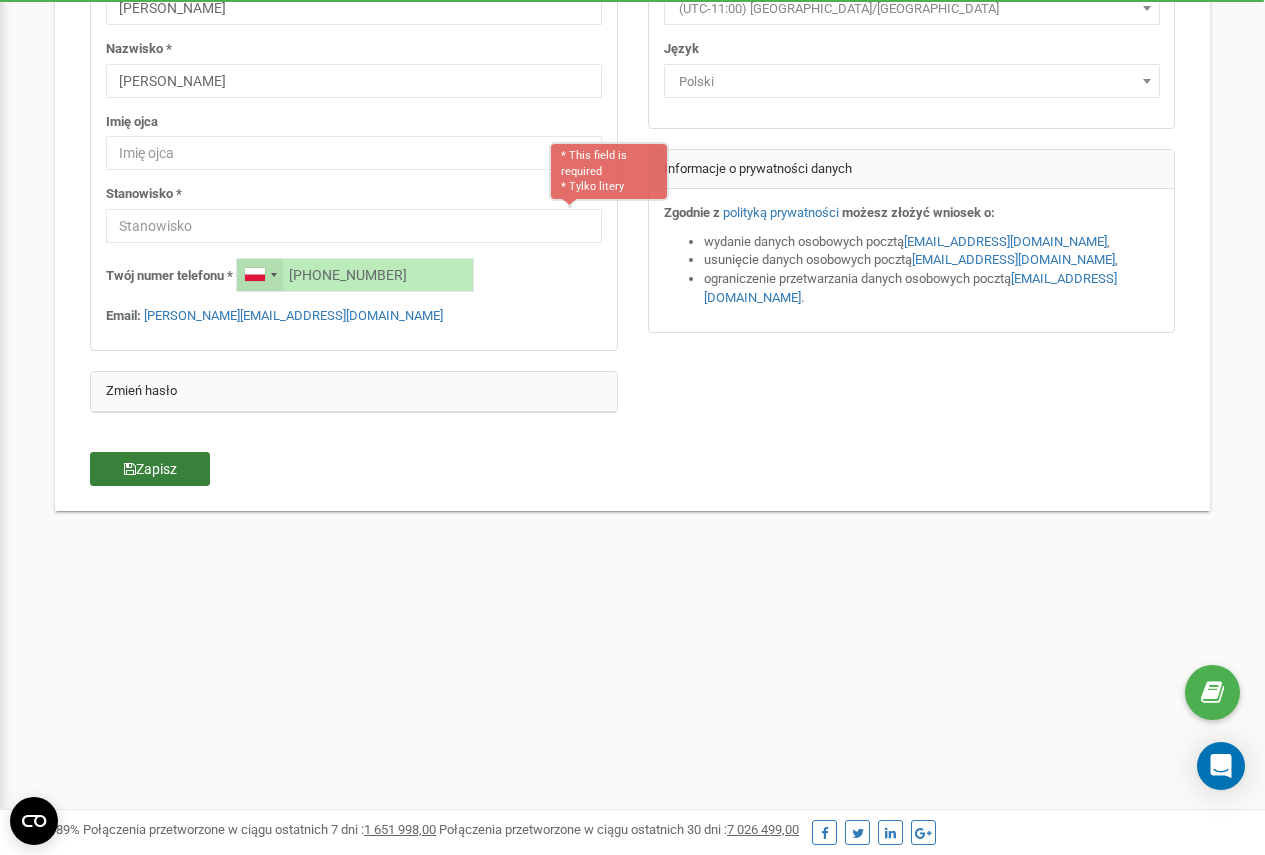 scroll, scrollTop: 345, scrollLeft: 0, axis: vertical 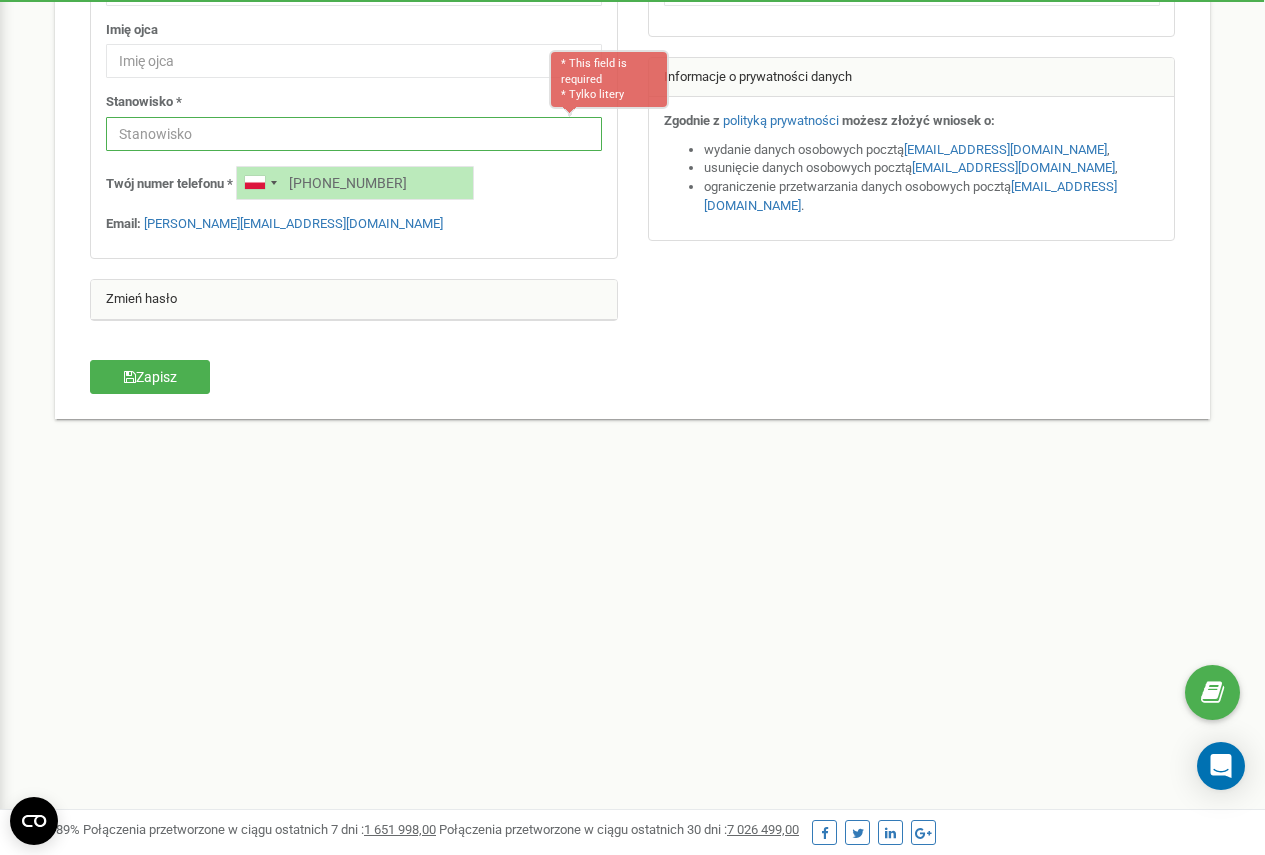 click at bounding box center [354, 134] 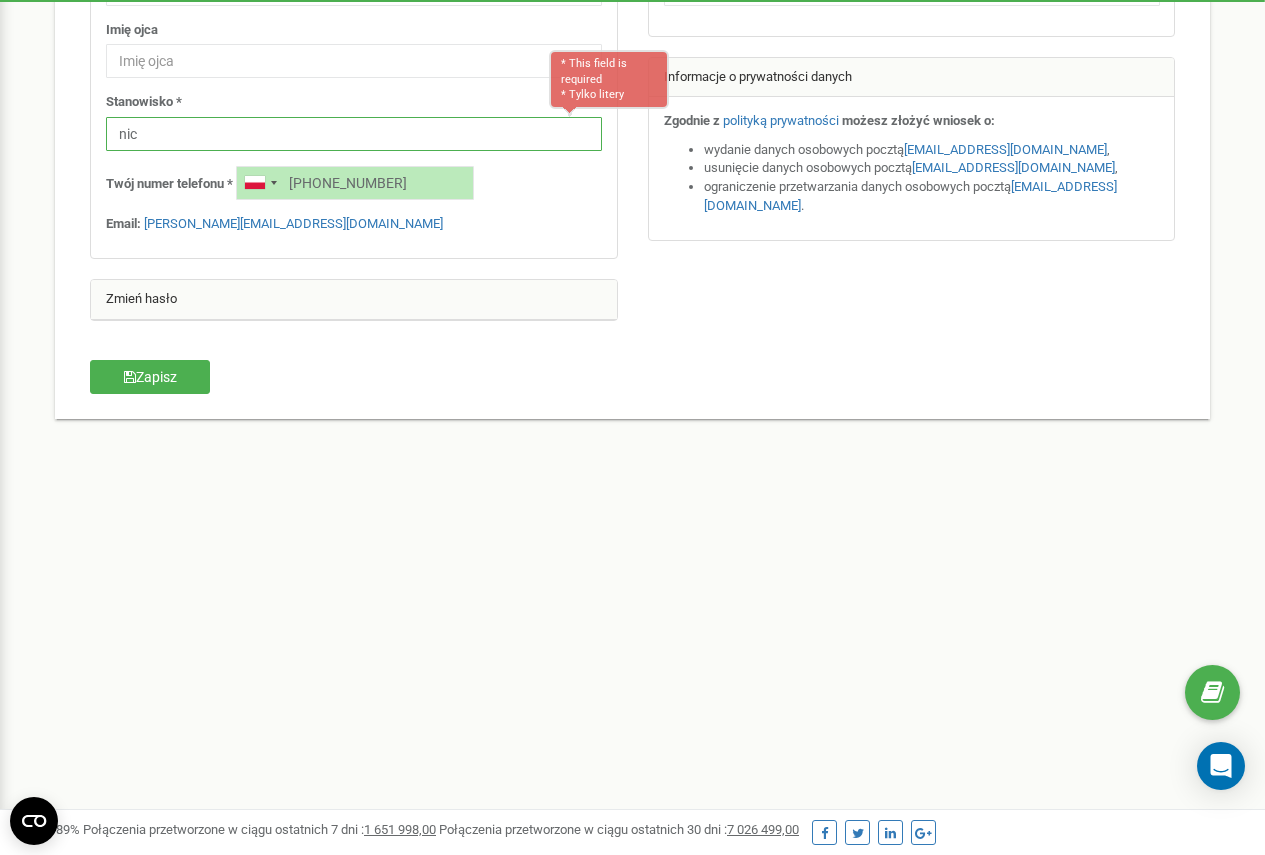type on "nic" 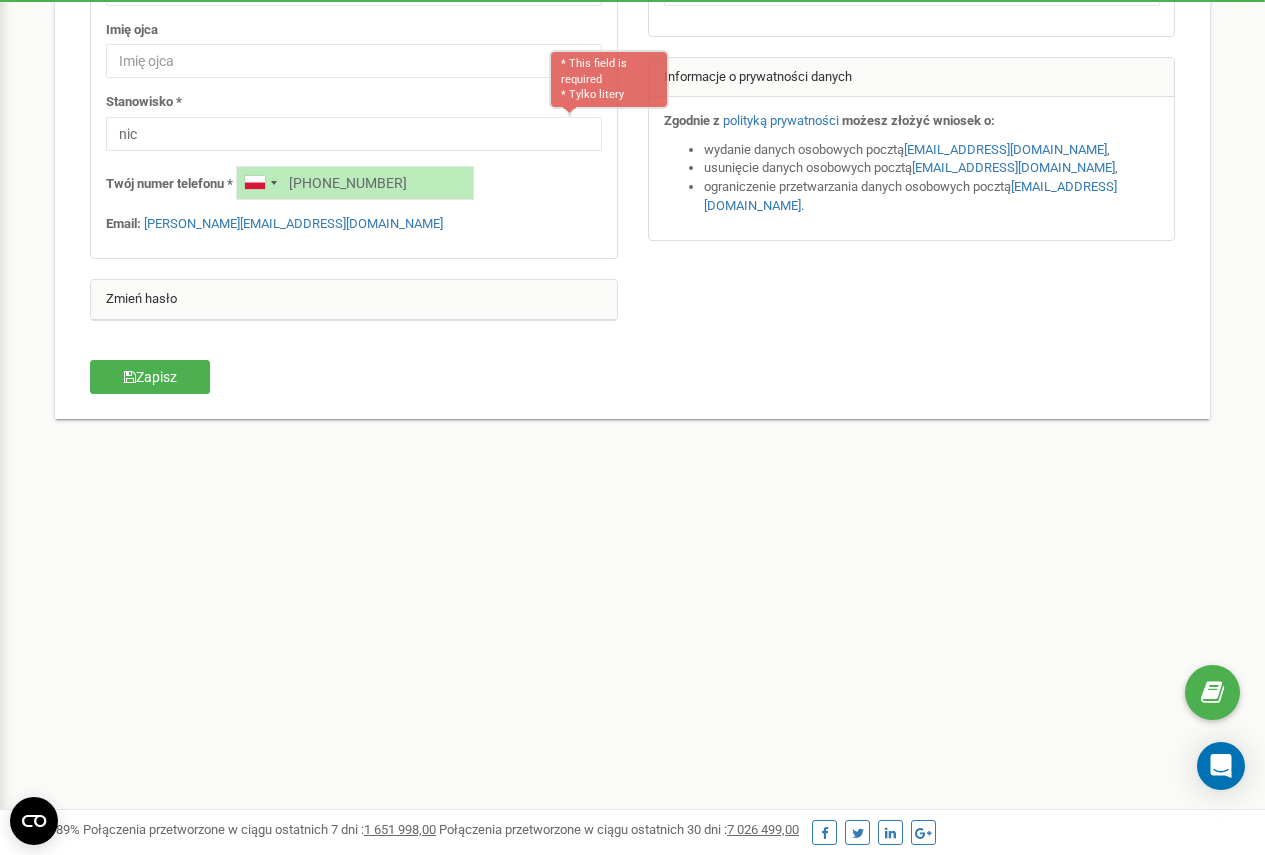click on "Informacje osobiste
Imię *
Kamil
Nazwisko *
Tyssarski
Imię ojca
Stanowisko *
* This field is required * Tylko litery nic
Twój numer telefonu *" at bounding box center (632, 109) 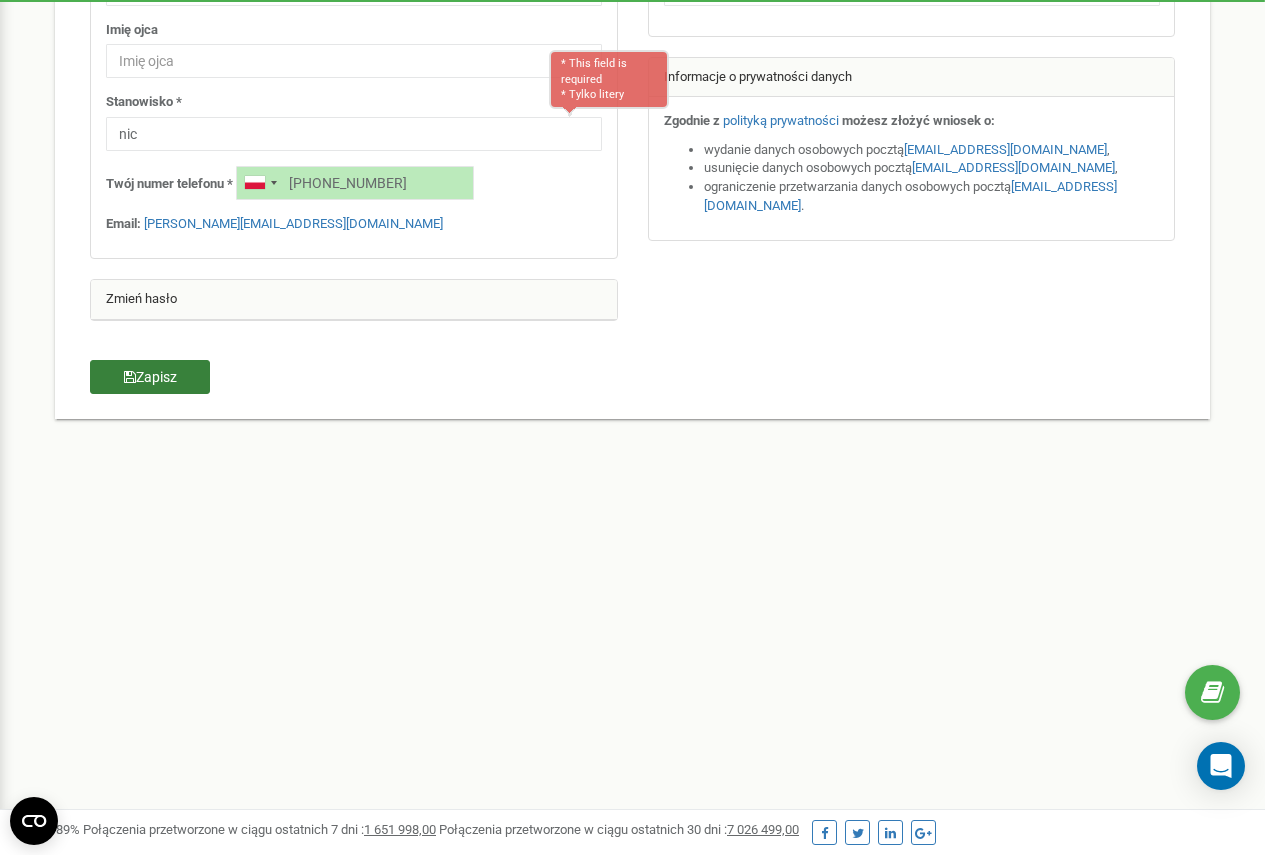 click on "Zapisz" at bounding box center (150, 377) 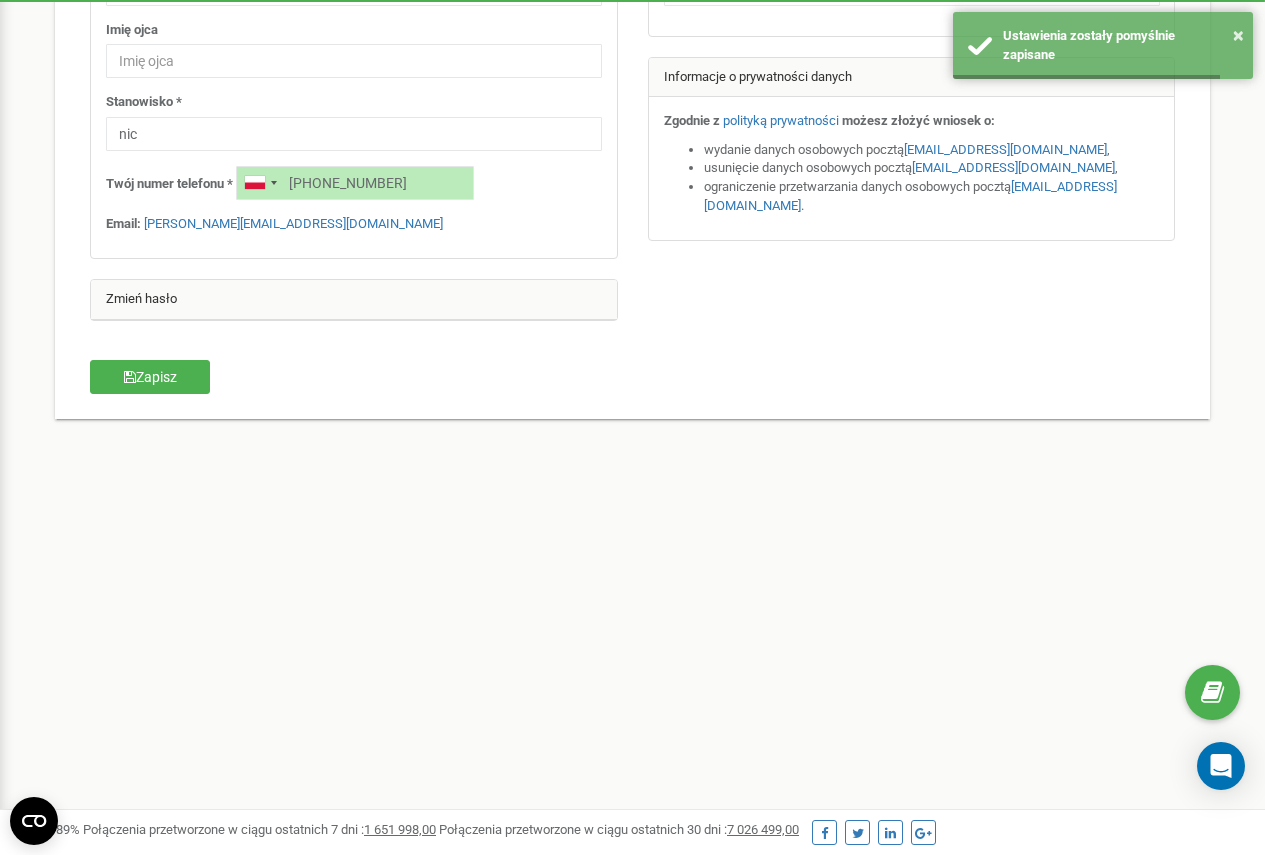 scroll, scrollTop: 145, scrollLeft: 0, axis: vertical 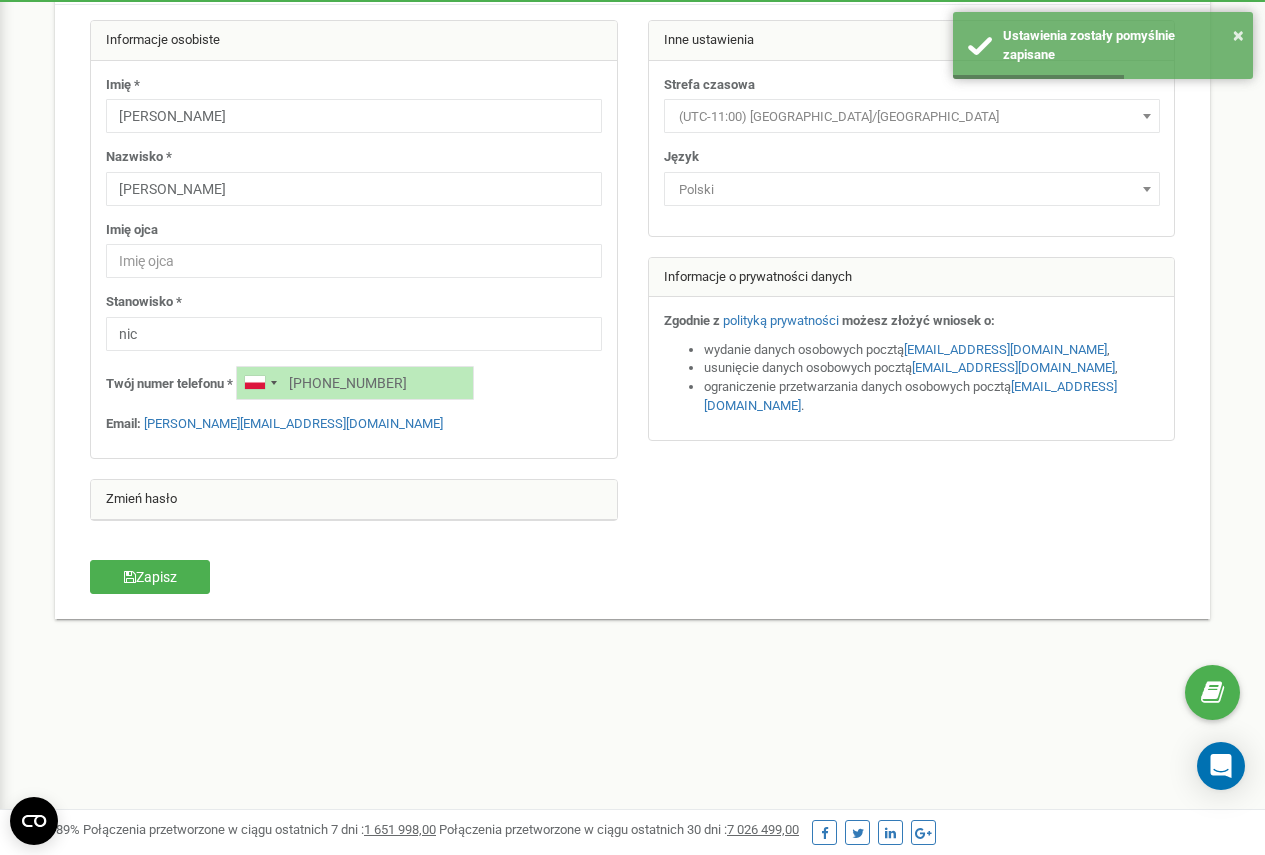 click on "(UTC-11:00) Pacific/Midway" at bounding box center (912, 117) 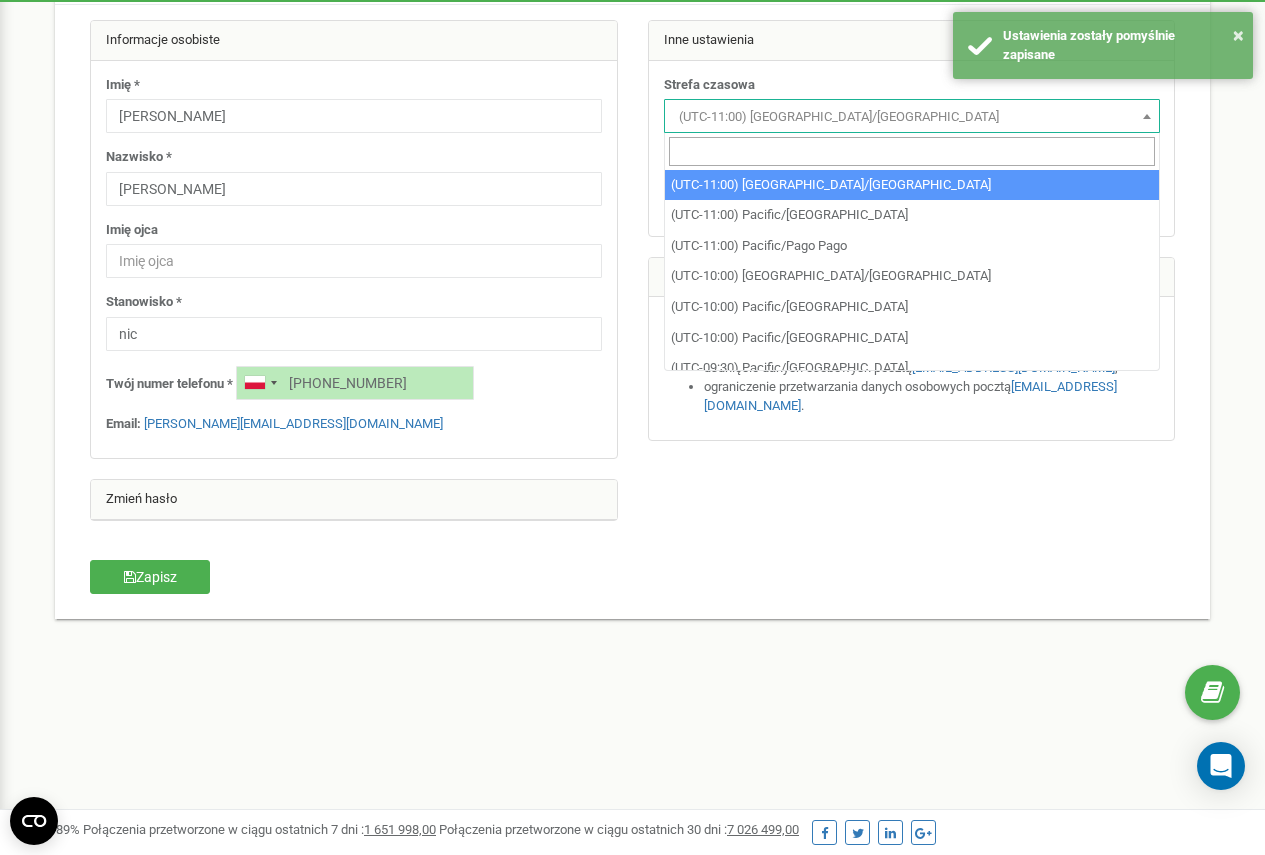 type on "1" 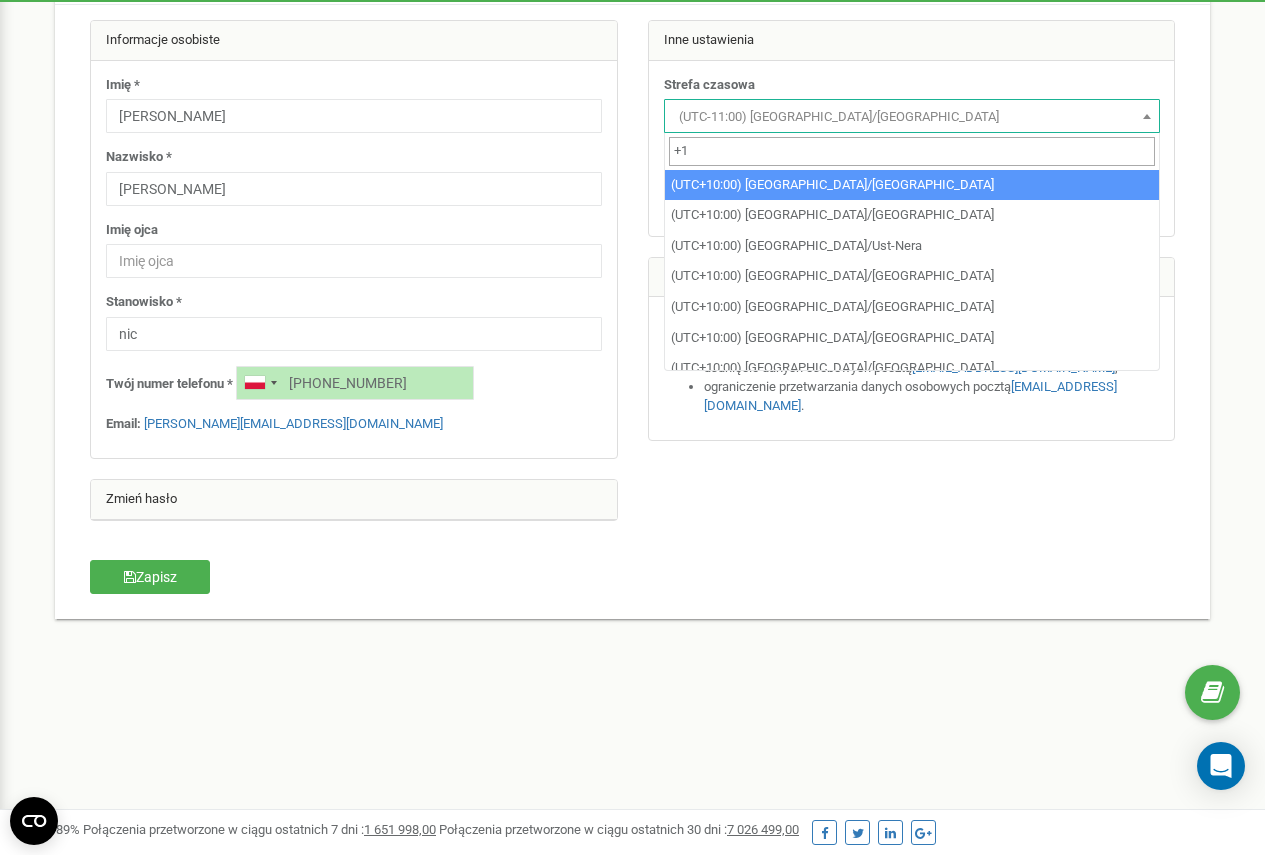 scroll, scrollTop: 345, scrollLeft: 0, axis: vertical 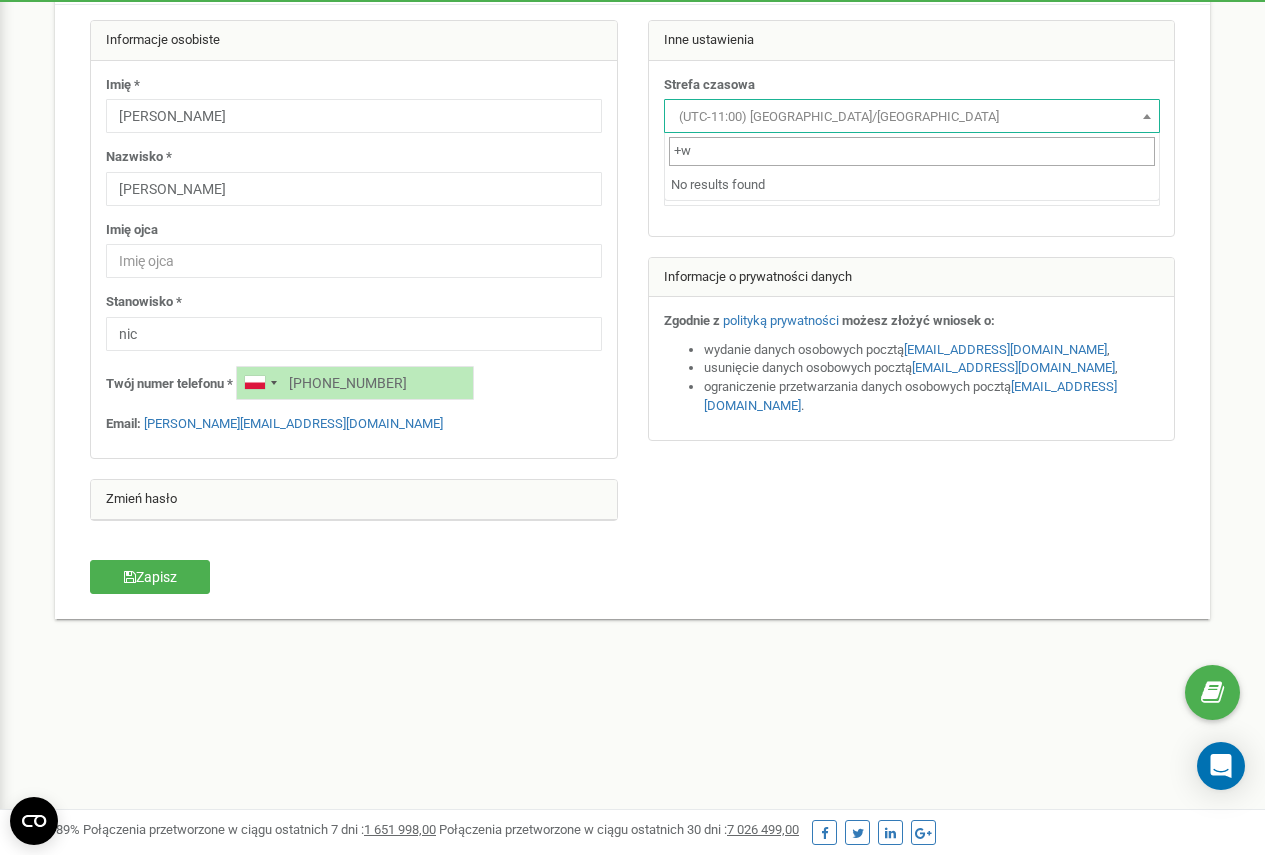 type on "+" 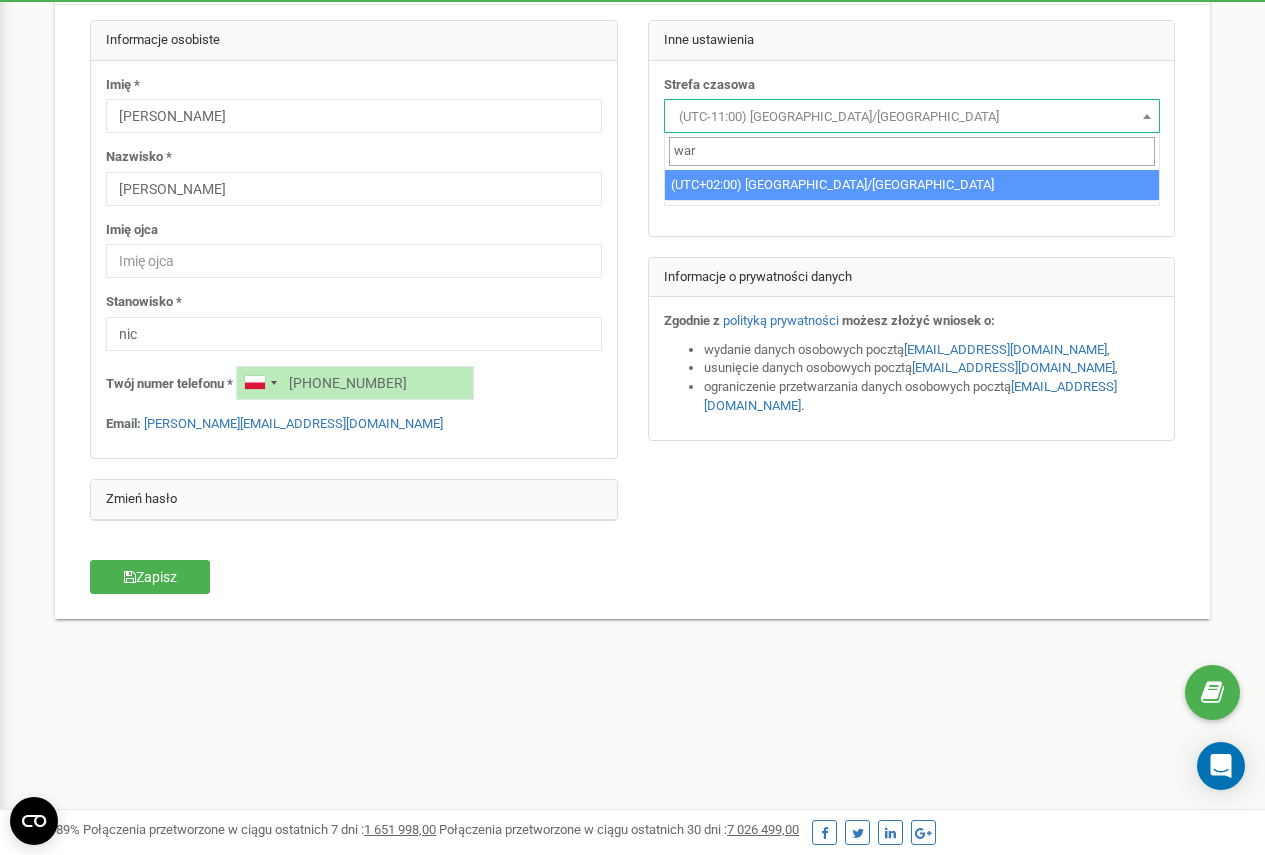 type on "war" 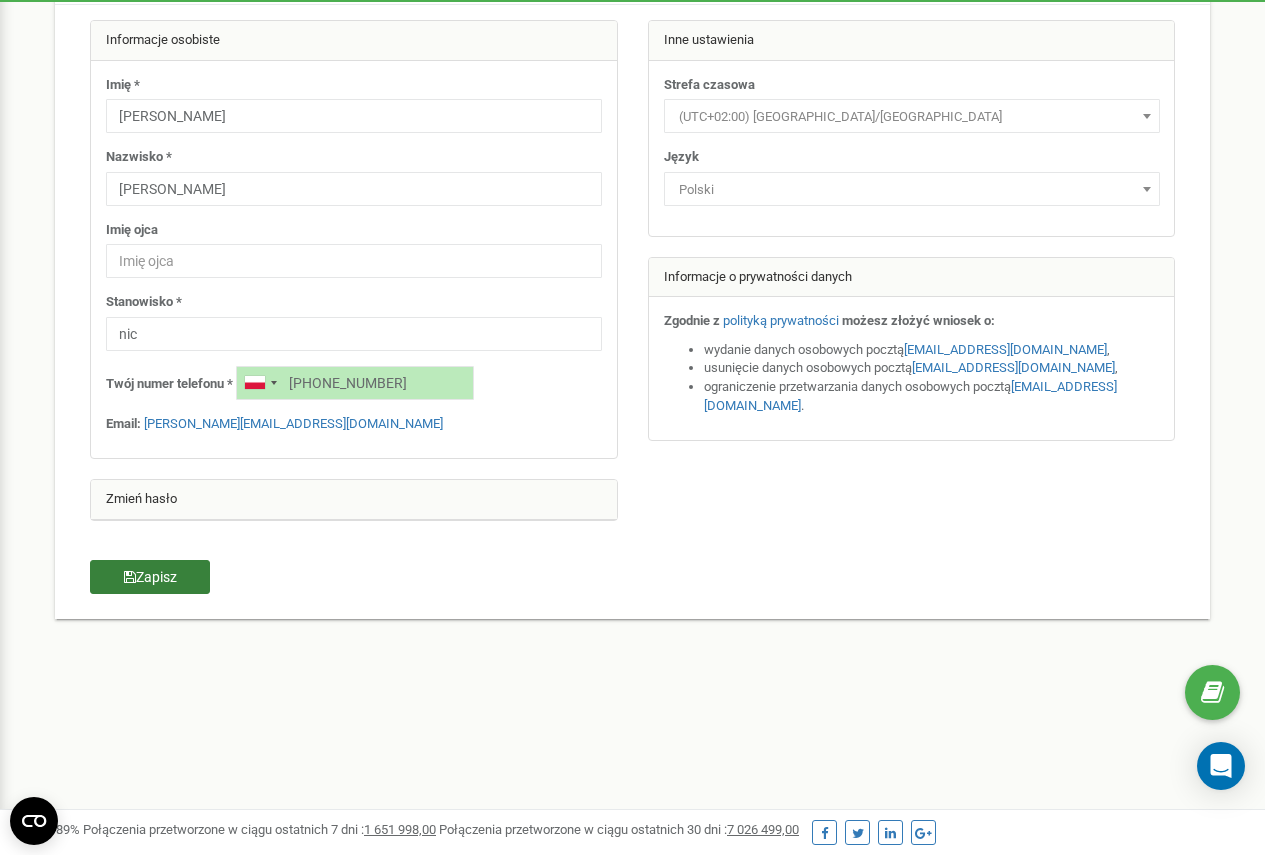click at bounding box center (130, 577) 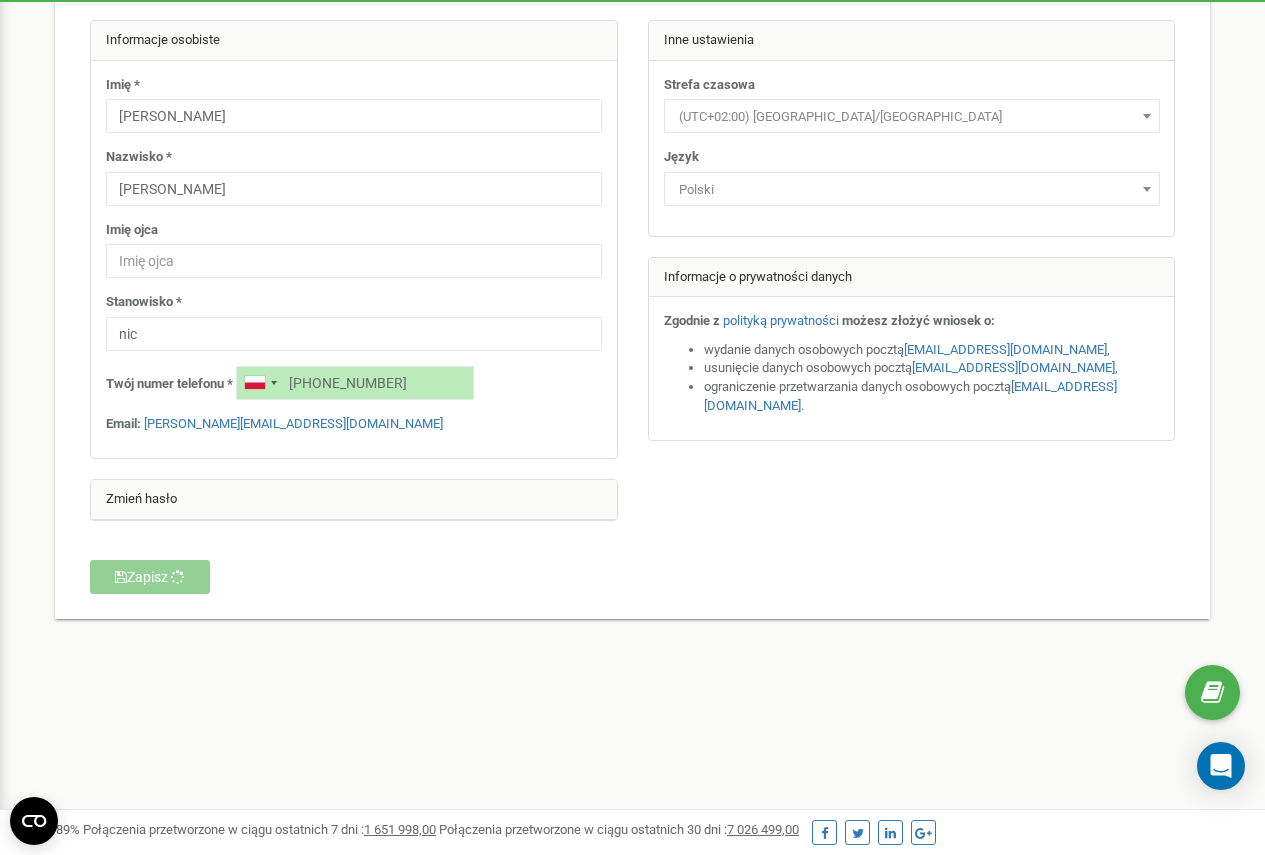 scroll, scrollTop: 0, scrollLeft: 0, axis: both 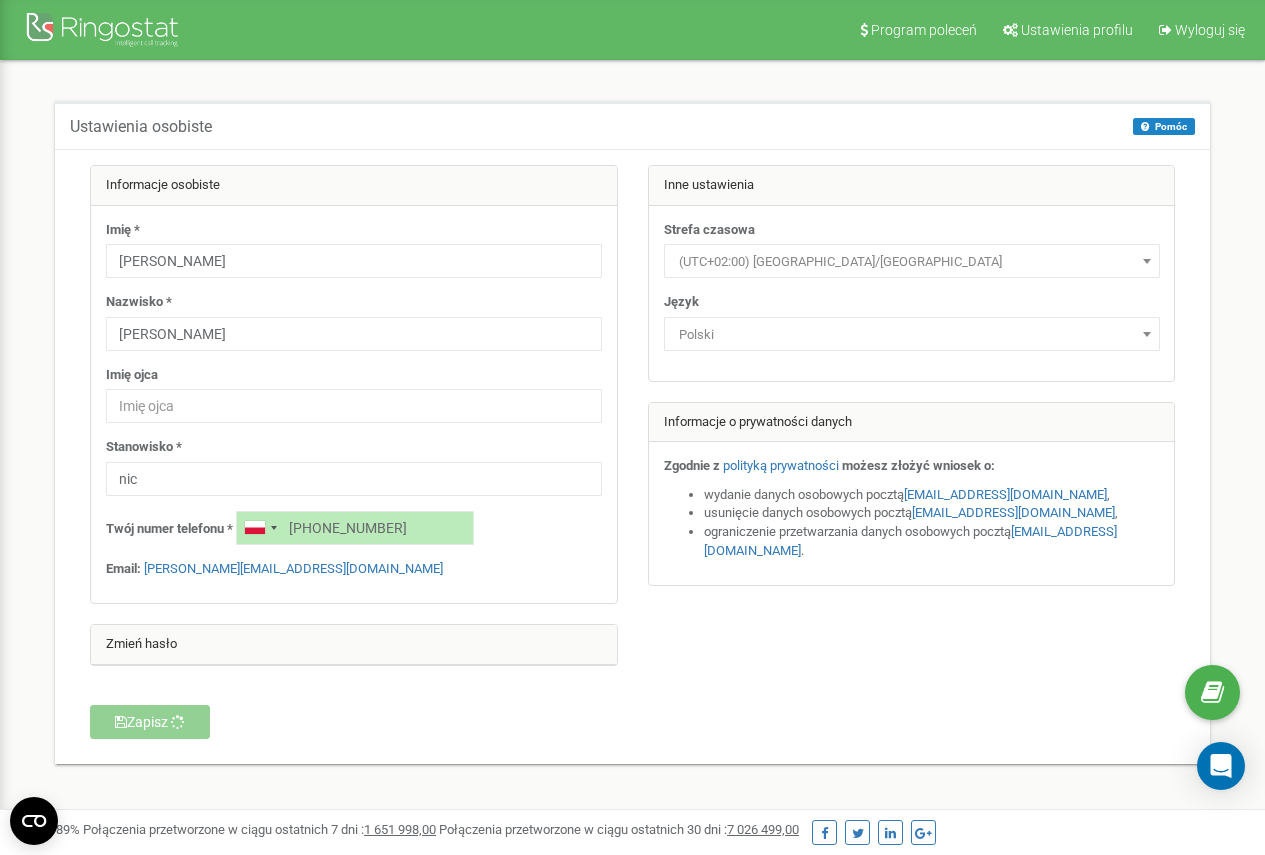 click on "Imię *
Kamil
Nazwisko *
Tyssarski
Imię ojca
Stanowisko *
nic
Twój numer telefonu *
+48574769022
Email:   kamil.tyssarski.all@gmail.com" at bounding box center (354, 405) 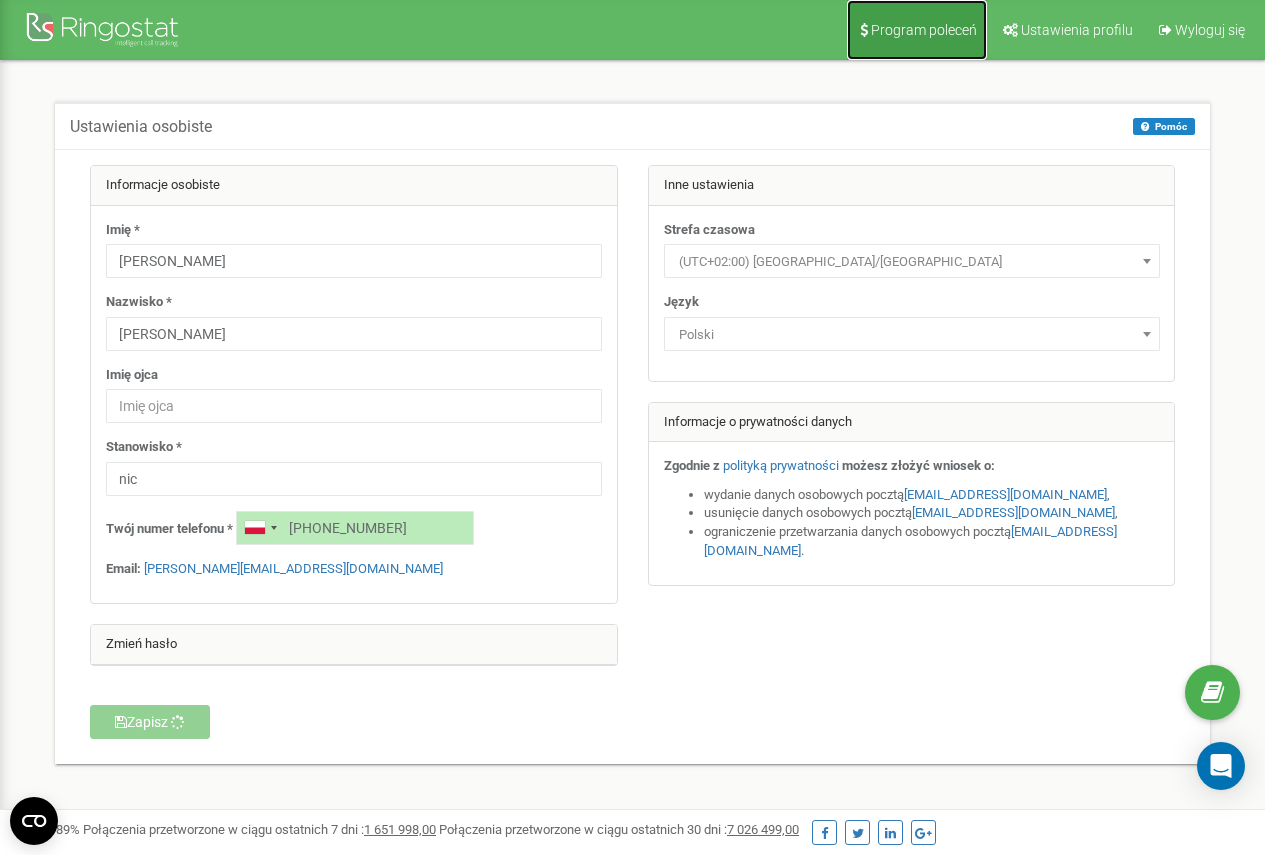 click on "Program poleceń" at bounding box center [924, 30] 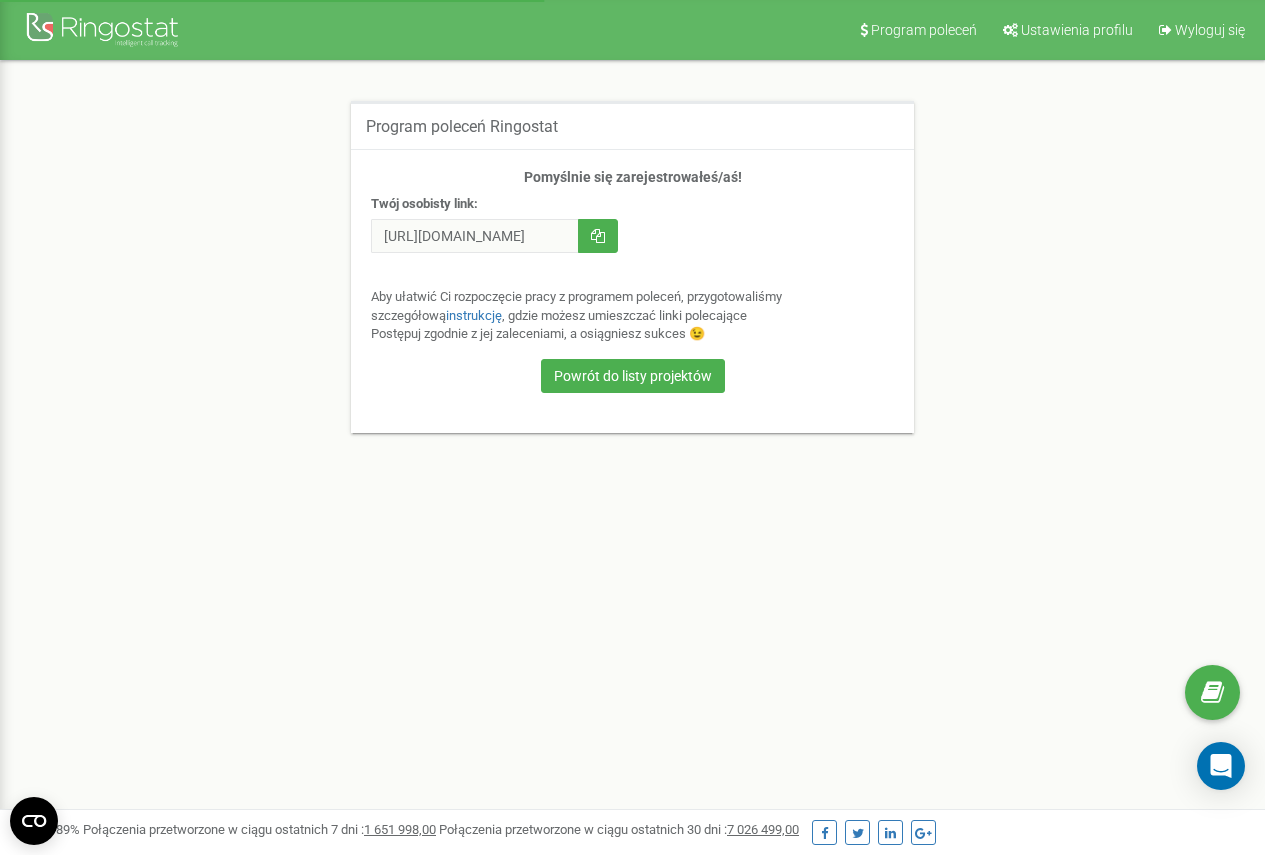 scroll, scrollTop: 0, scrollLeft: 0, axis: both 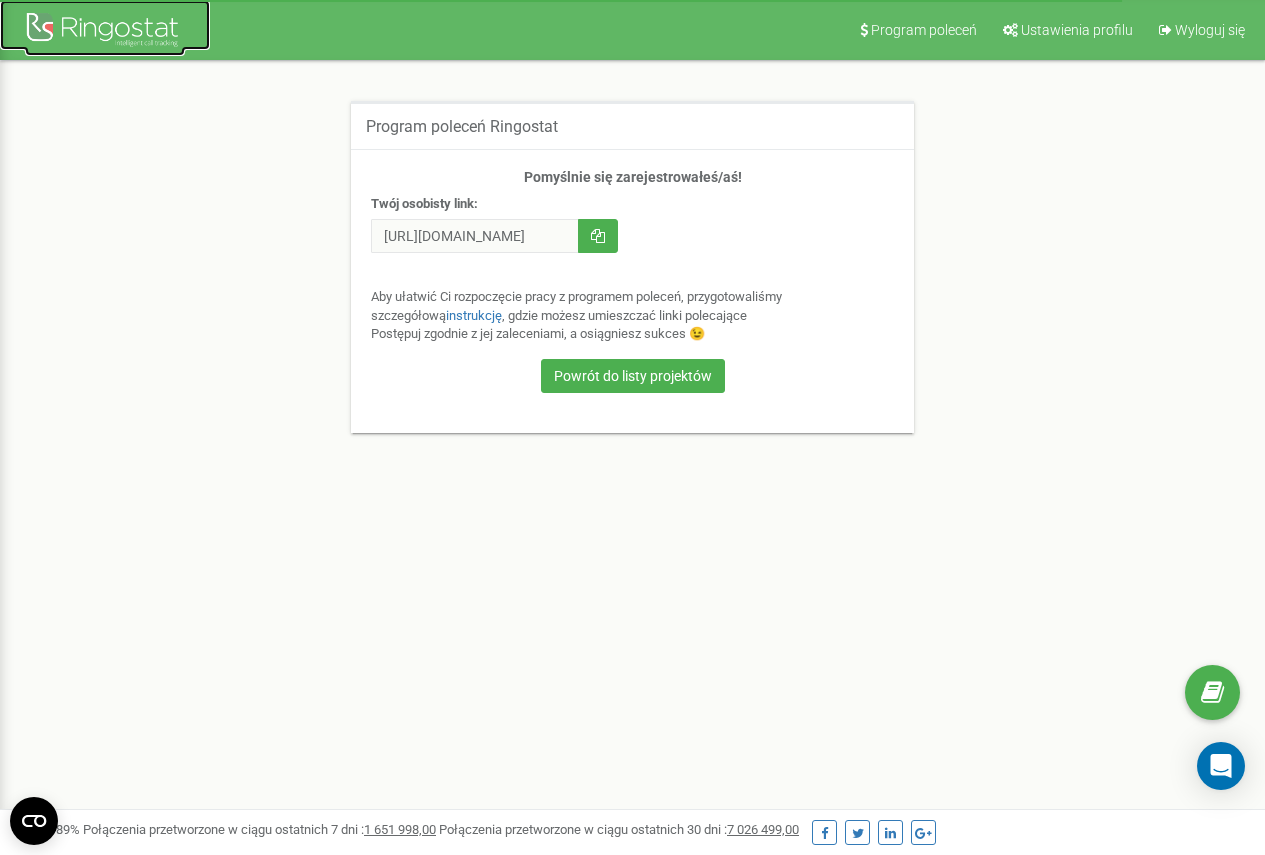click at bounding box center (105, 32) 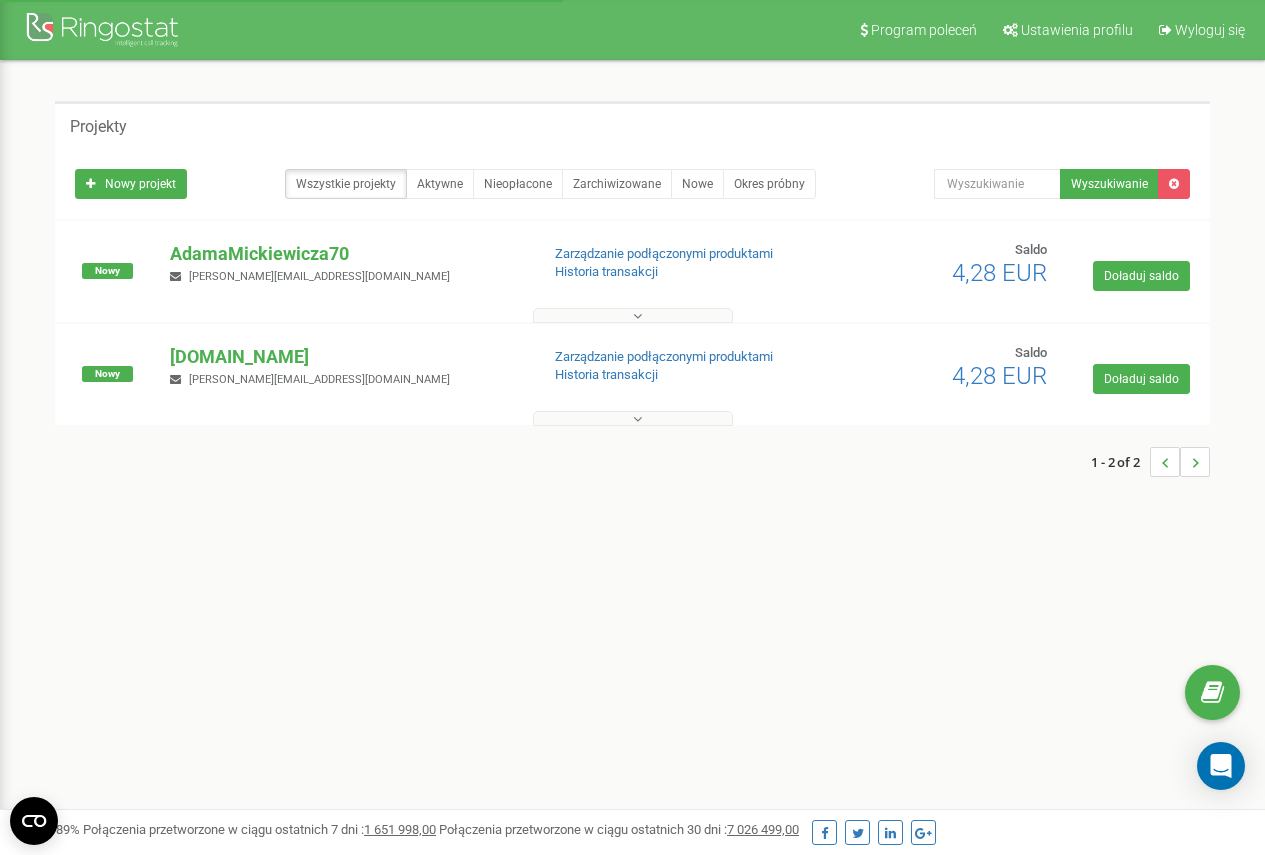 scroll, scrollTop: 0, scrollLeft: 0, axis: both 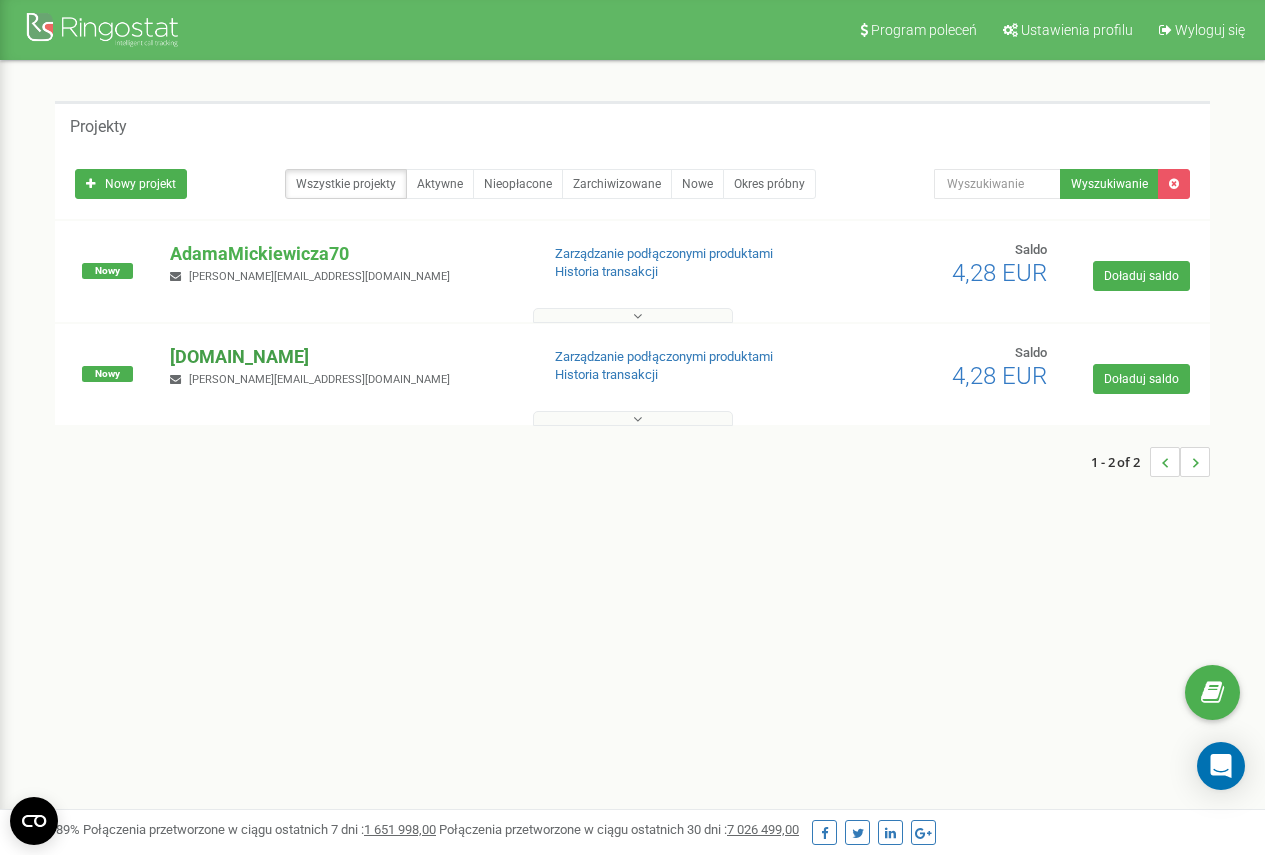 click on "googlemad.com" at bounding box center (346, 357) 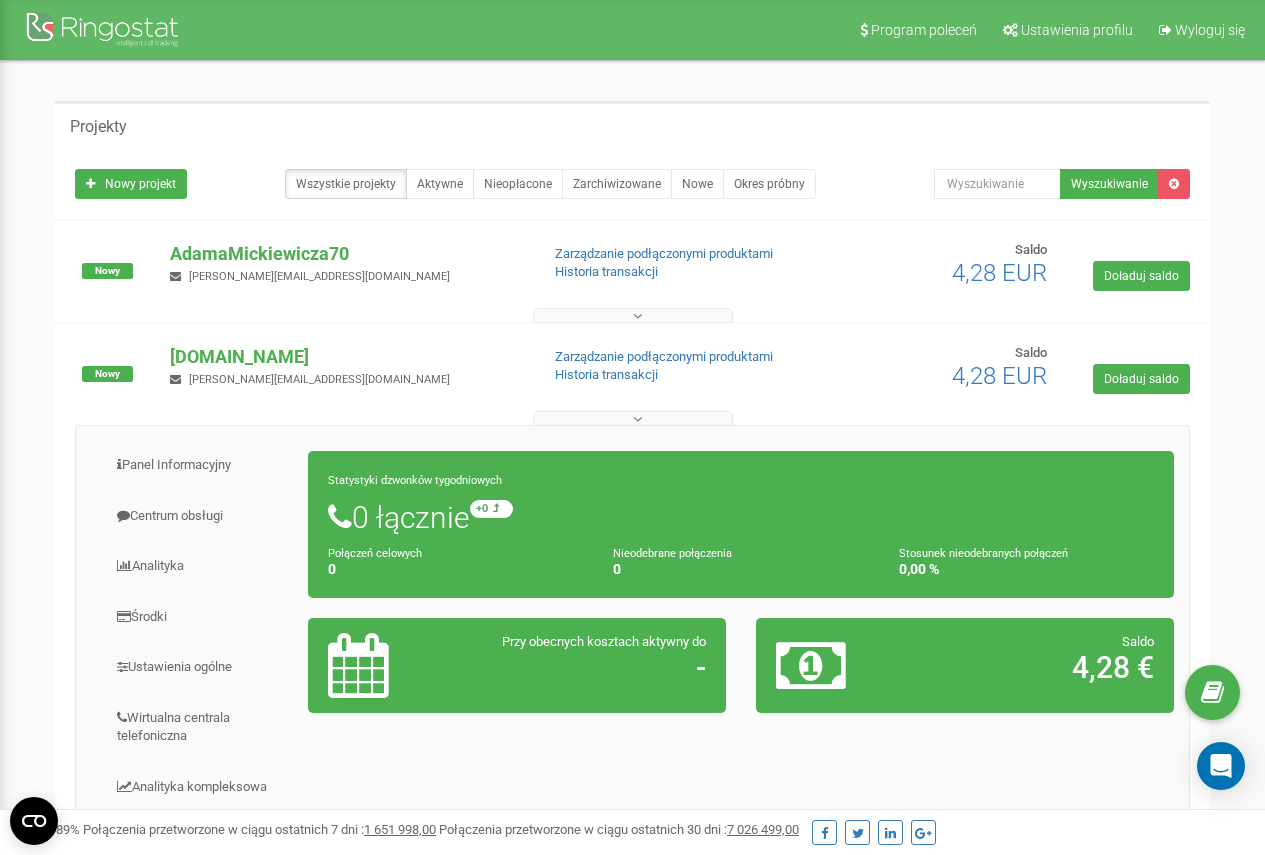 scroll, scrollTop: 200, scrollLeft: 0, axis: vertical 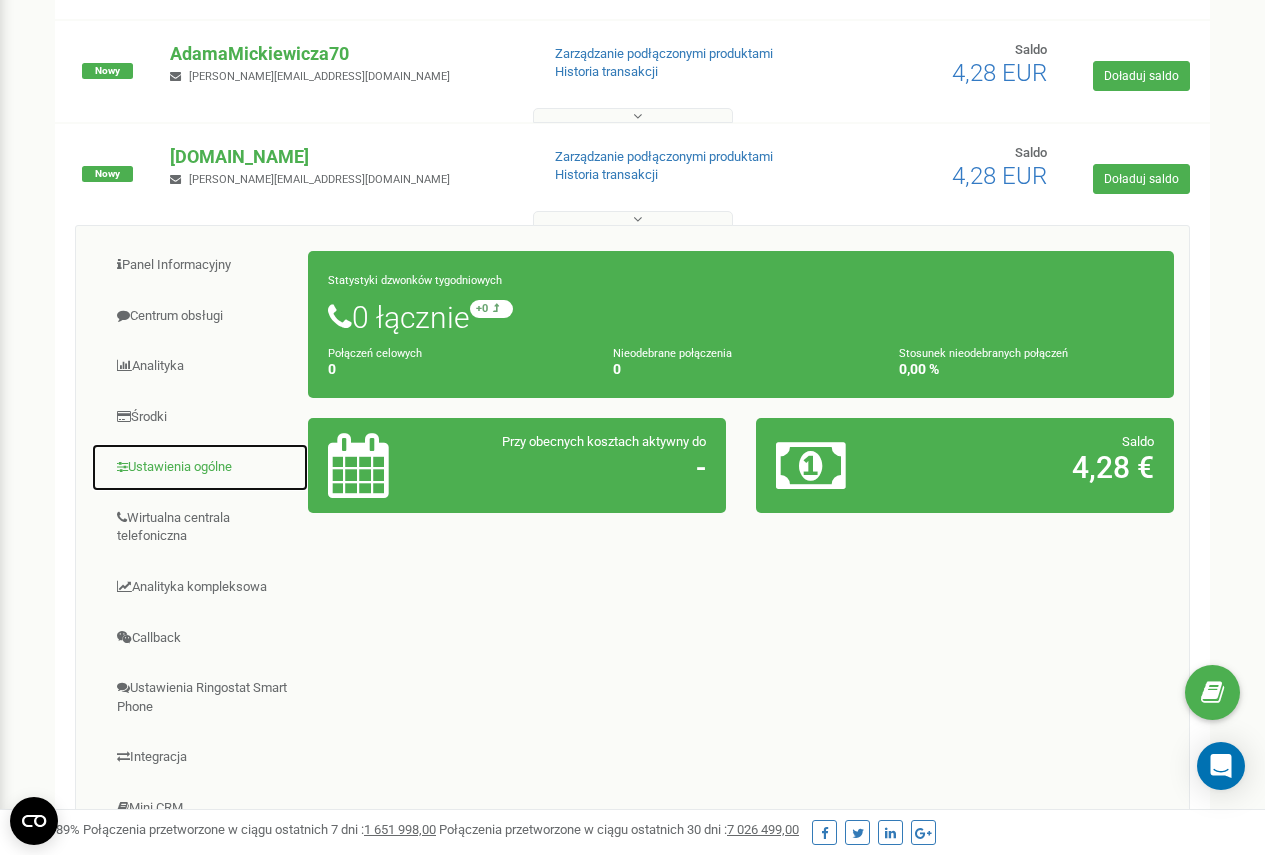 click on "Ustawienia ogólne" at bounding box center (200, 467) 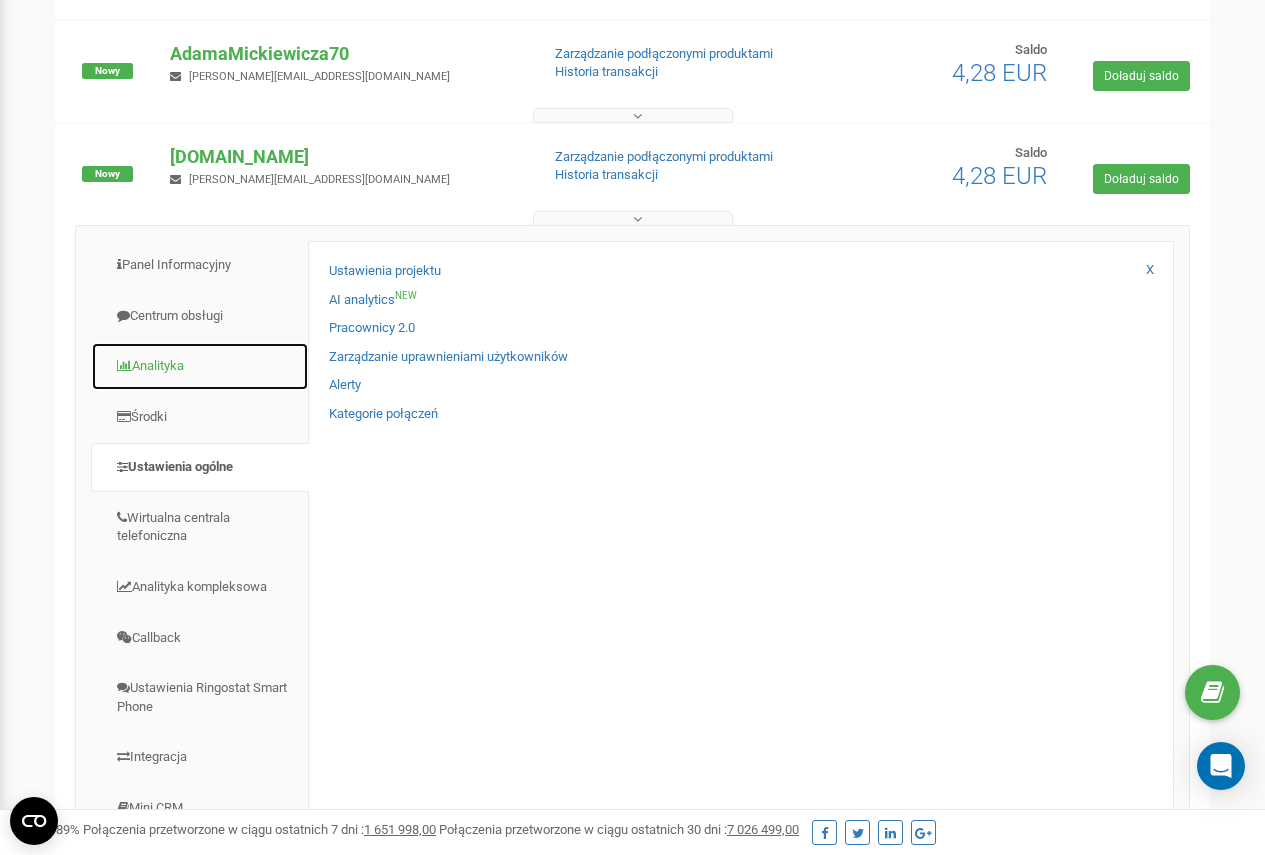 click on "Analityka" at bounding box center (200, 366) 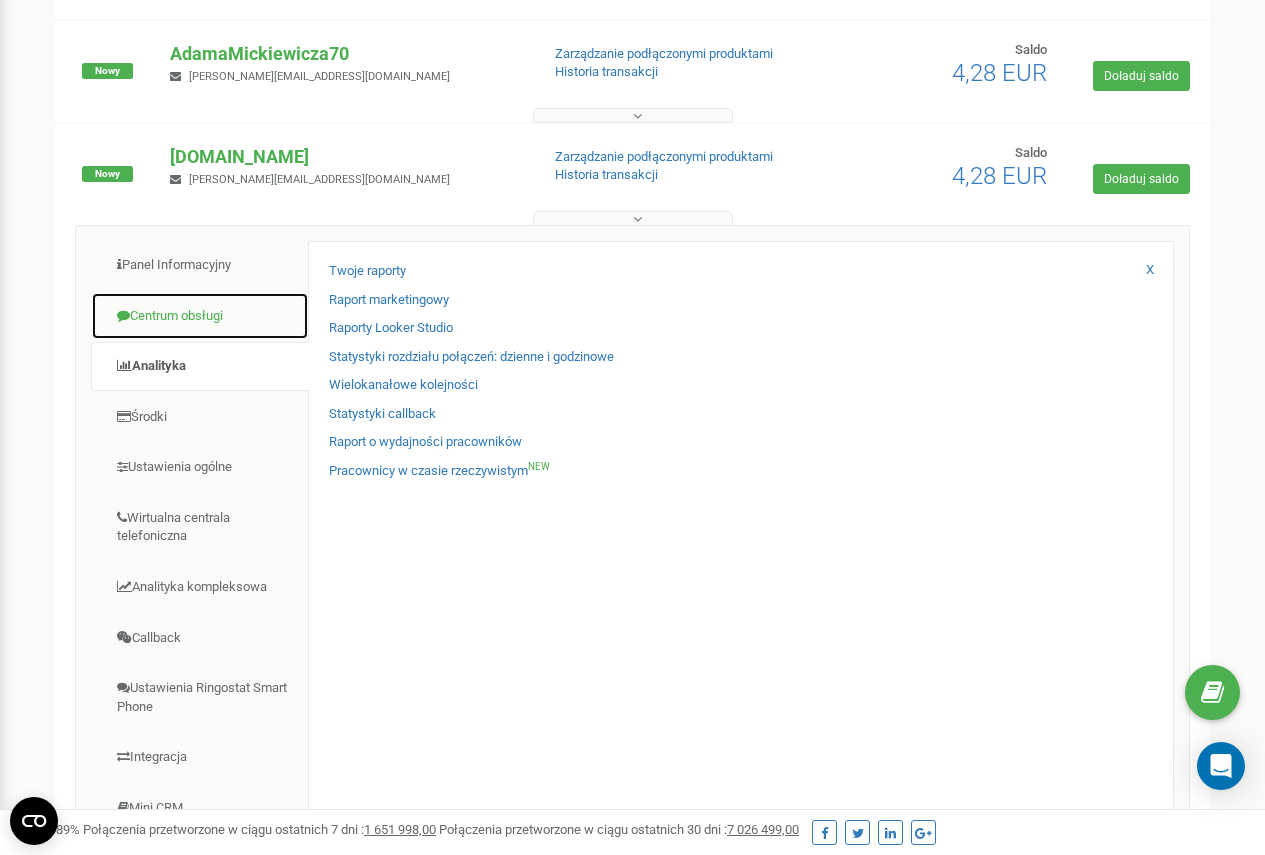 click on "Centrum obsługi" at bounding box center (200, 316) 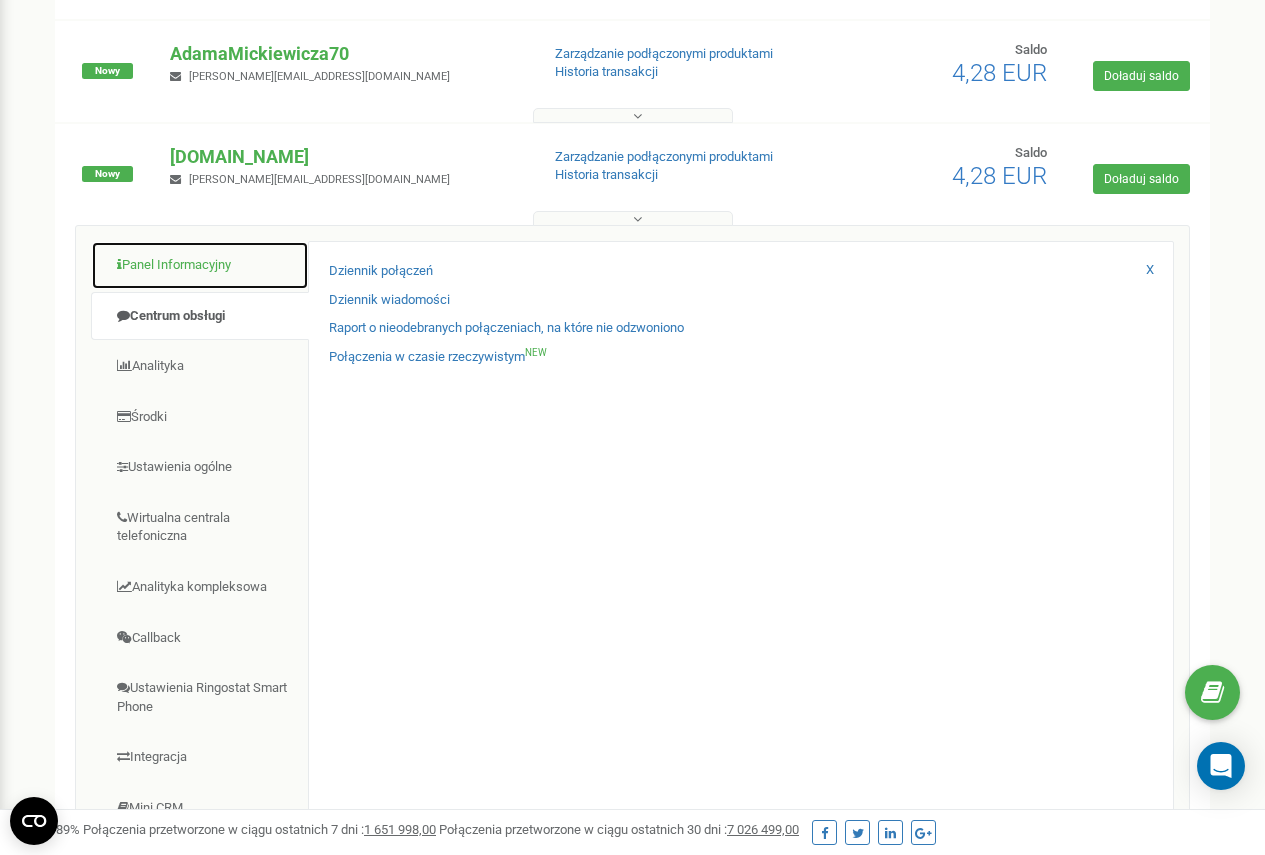 click on "Panel Informacyjny" at bounding box center [200, 265] 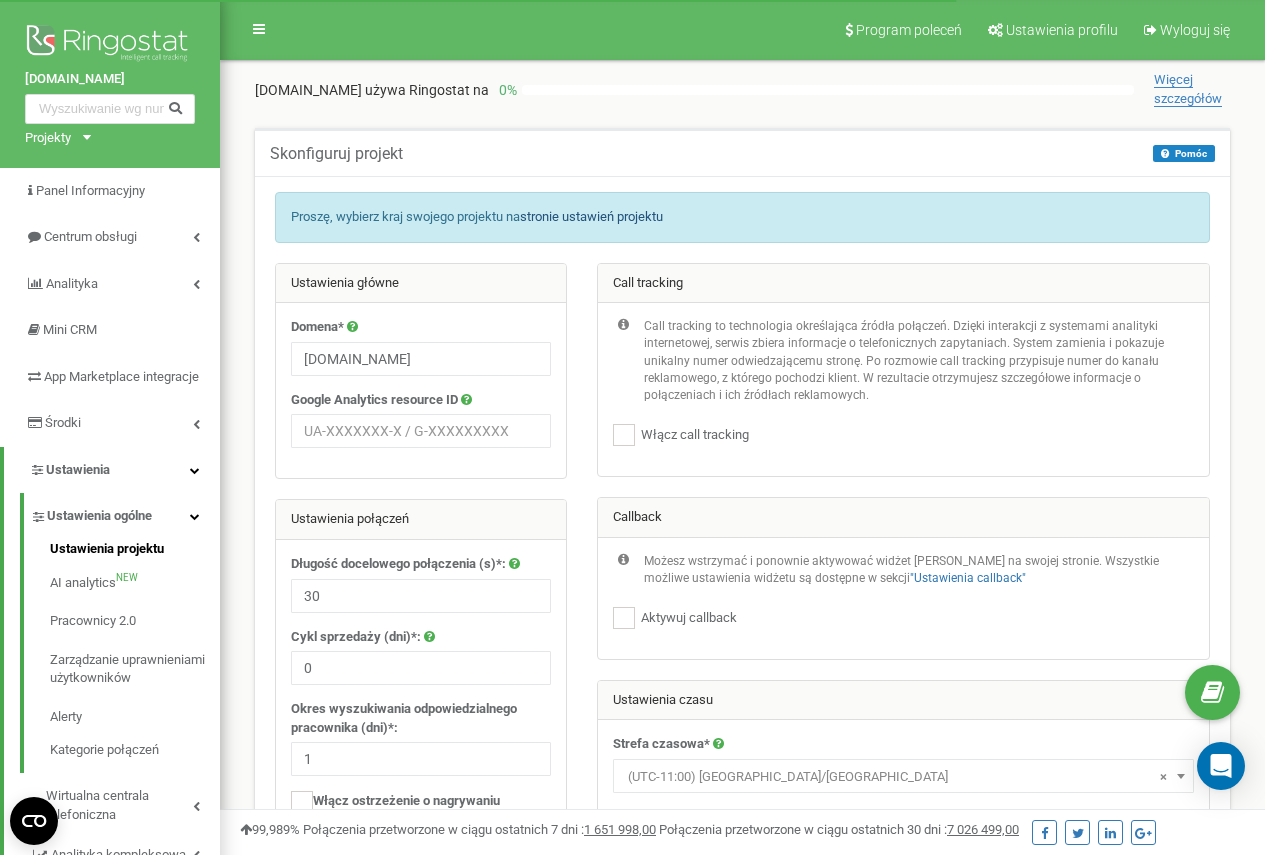 scroll, scrollTop: 0, scrollLeft: 0, axis: both 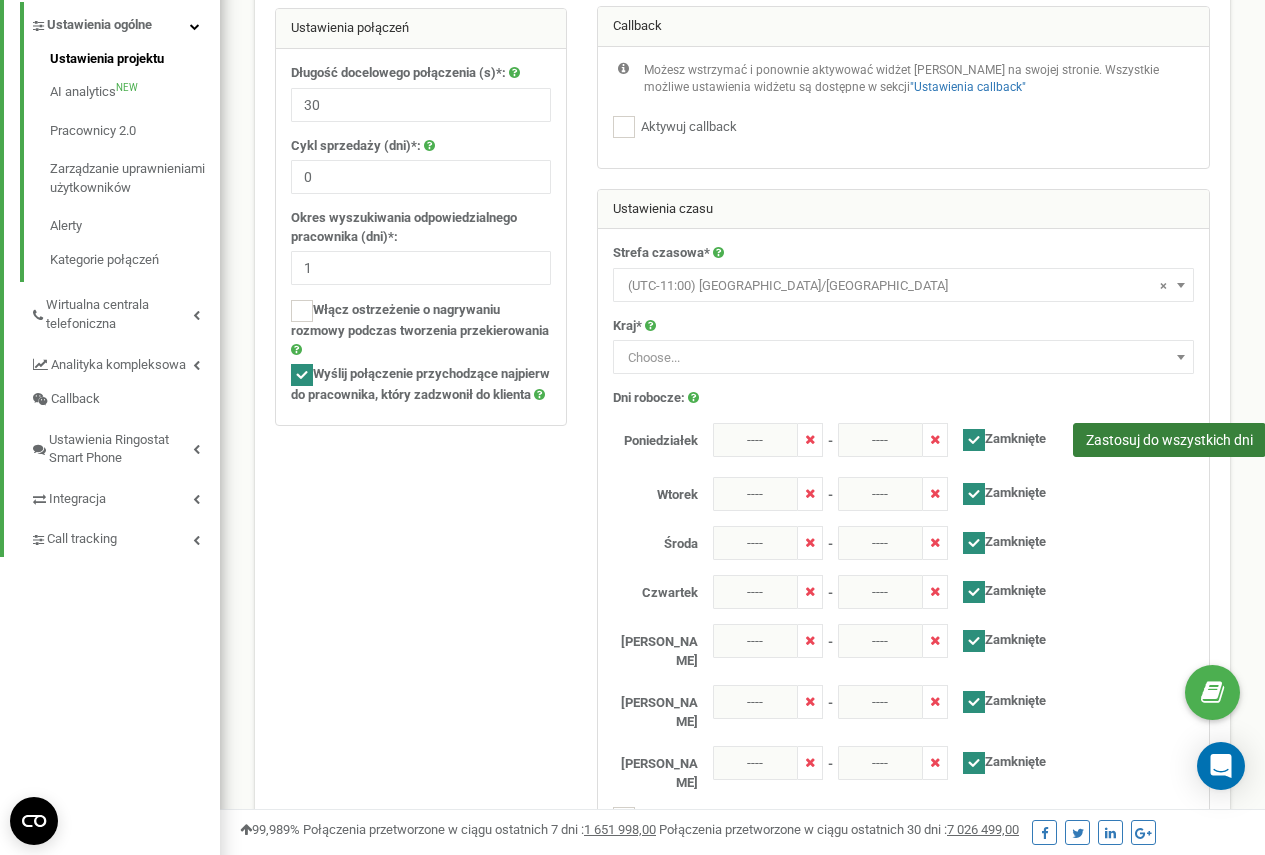 click on "Zastosuj do wszystkich dni" at bounding box center [1169, 440] 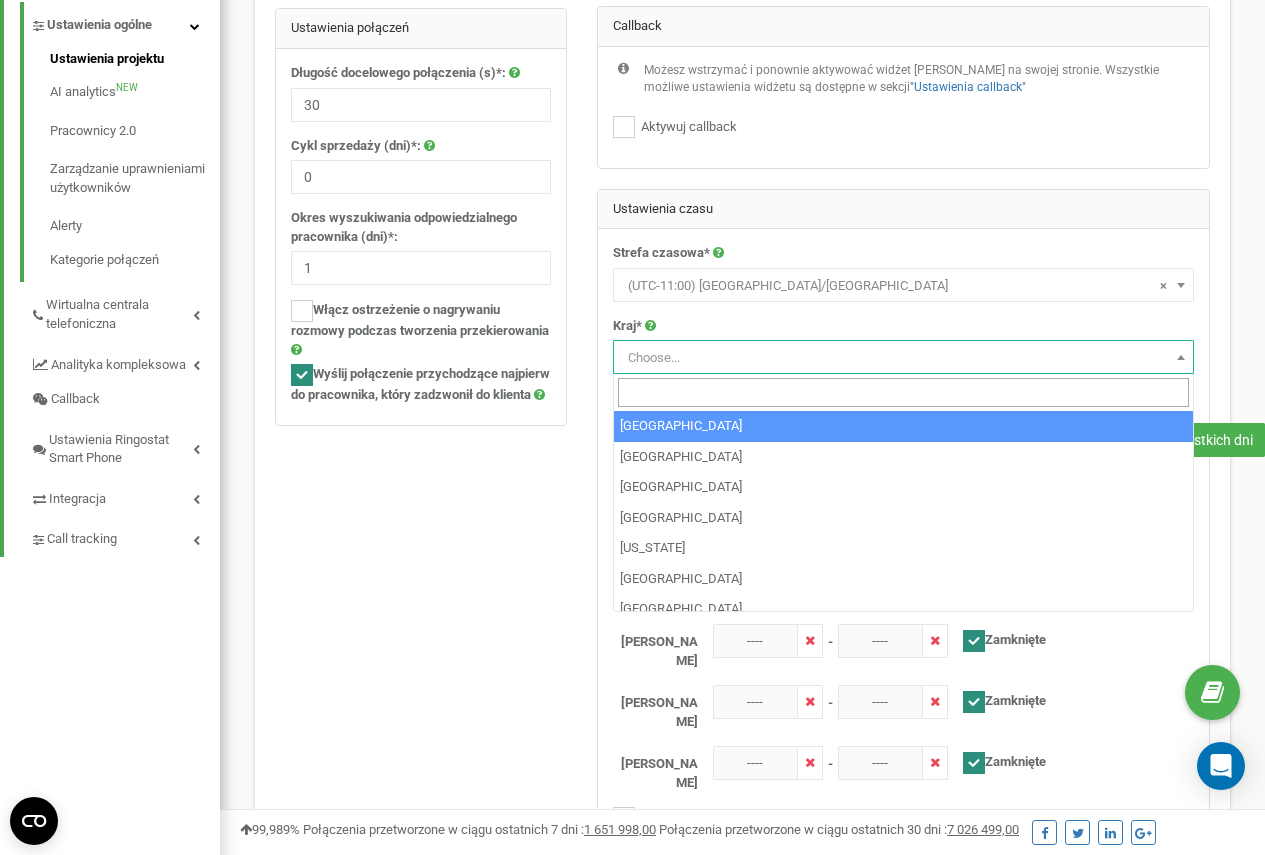 click on "Choose..." at bounding box center (903, 358) 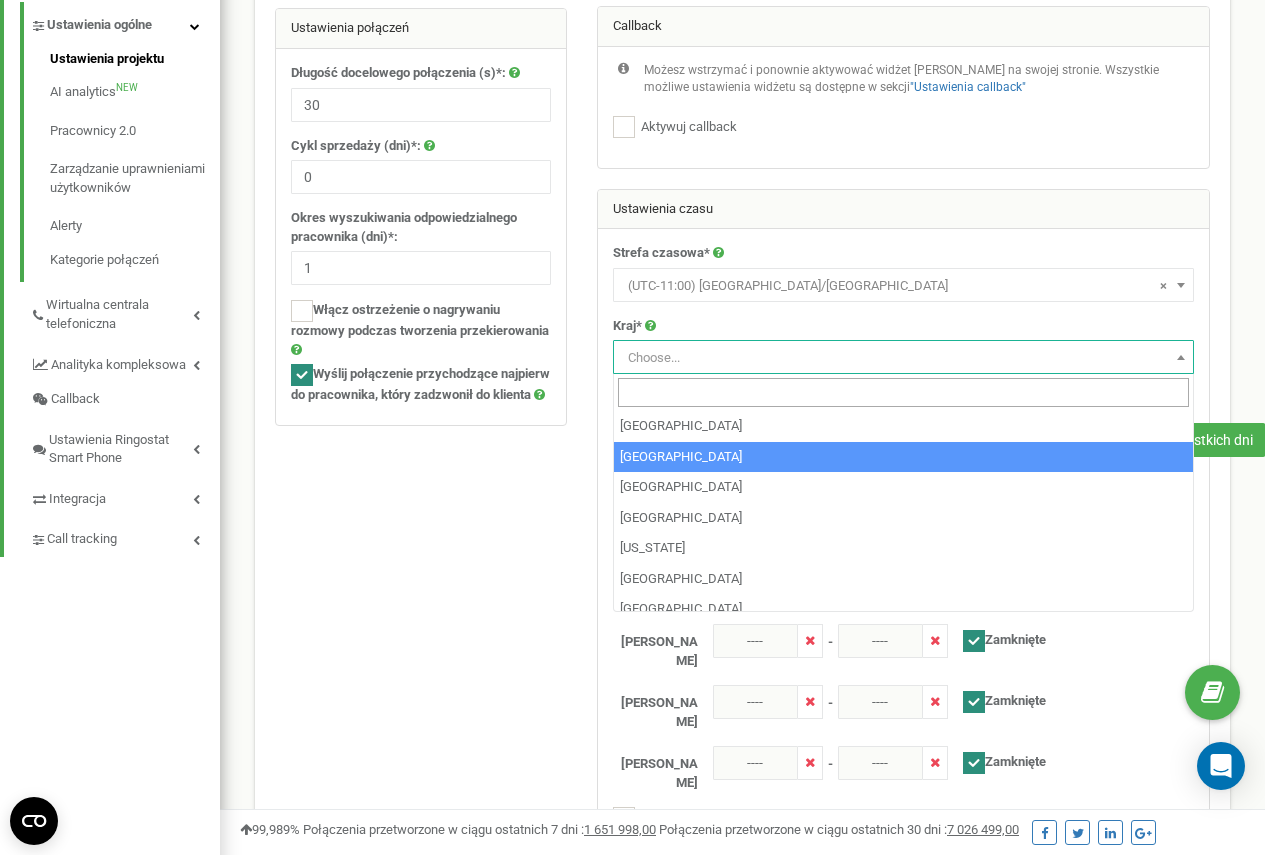 type on "p" 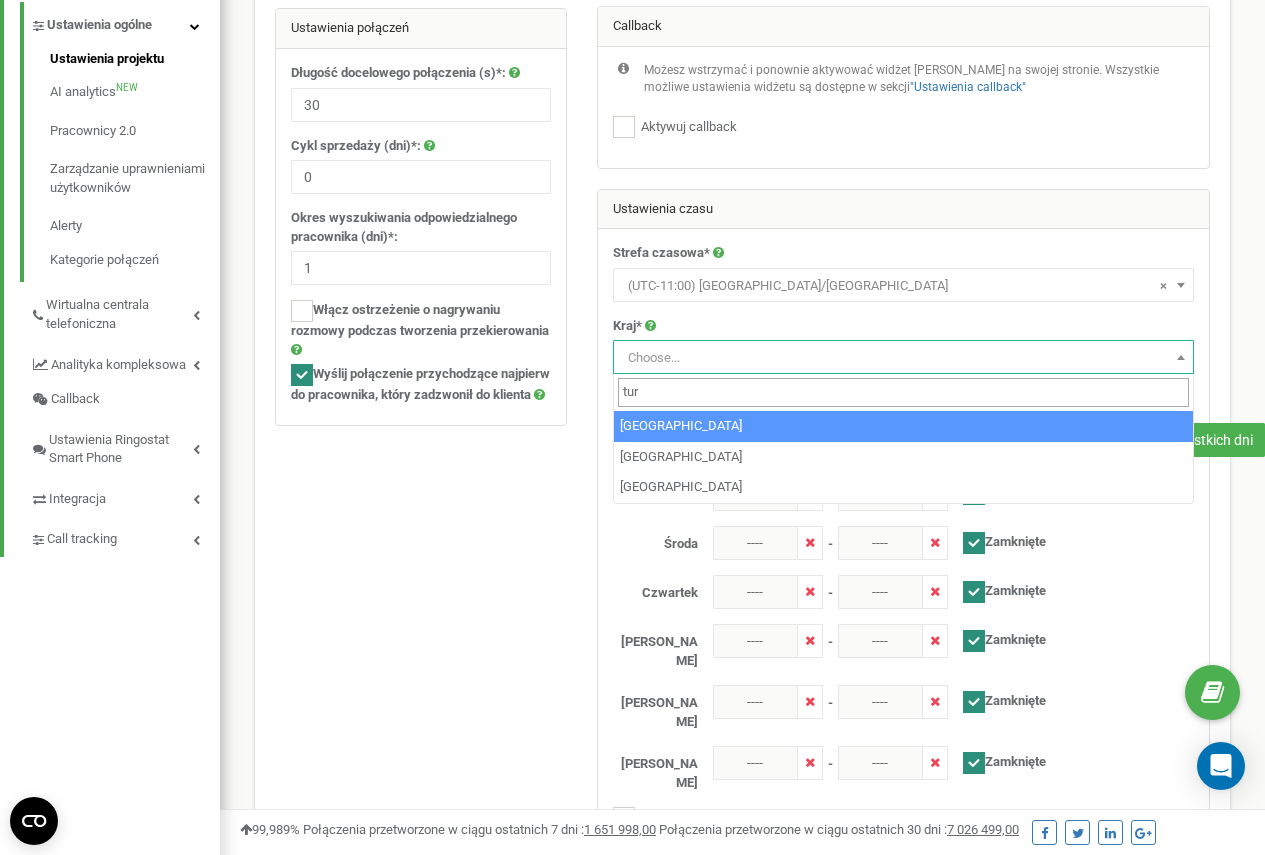 type on "tur" 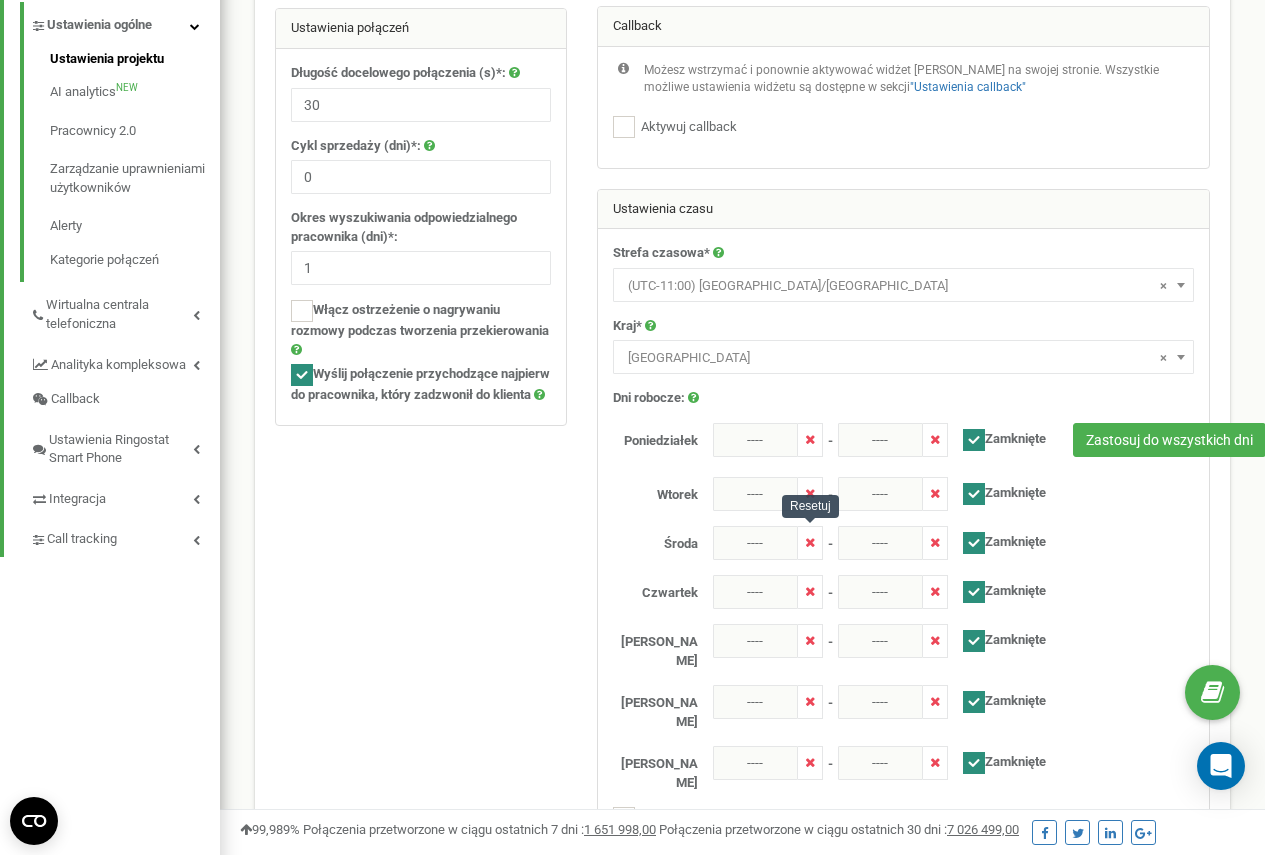 scroll, scrollTop: 791, scrollLeft: 0, axis: vertical 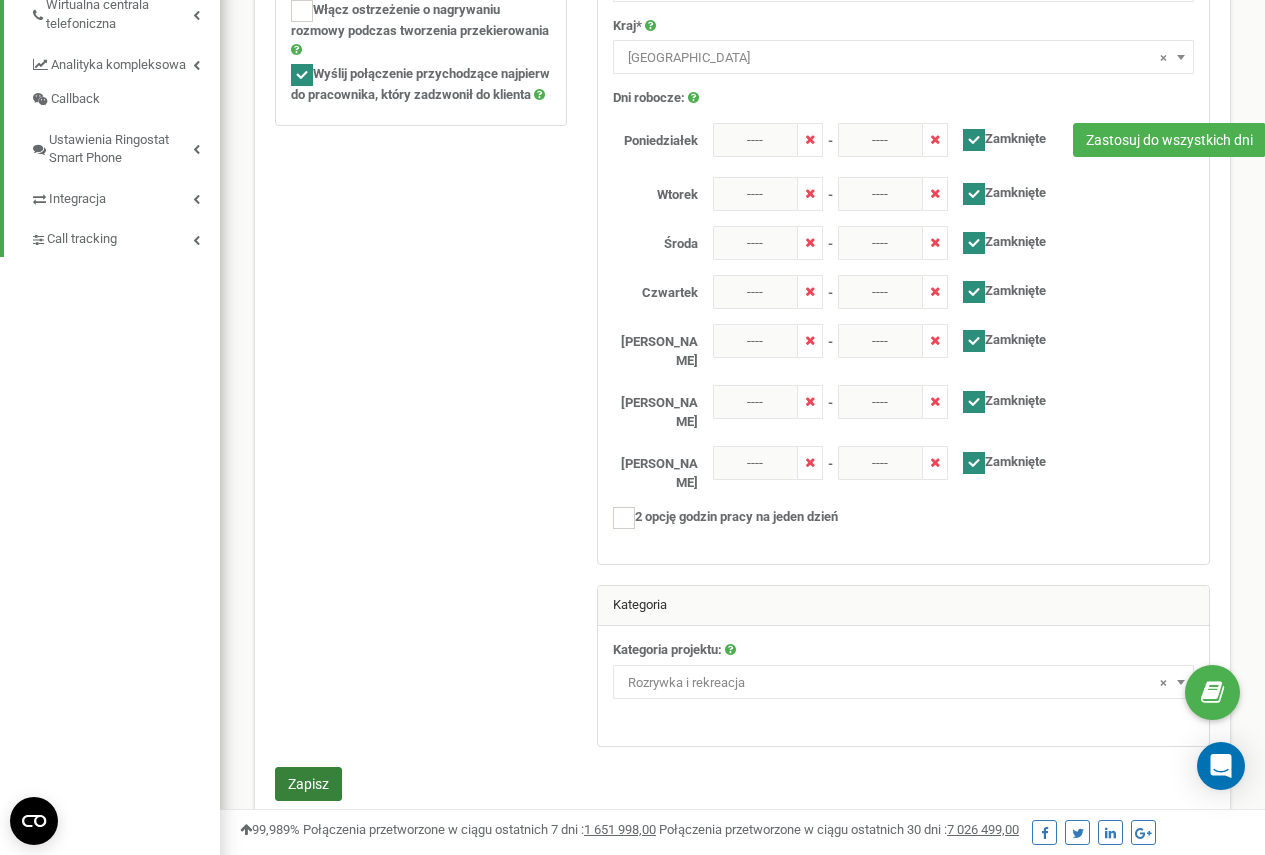 click on "Zapisz" at bounding box center [308, 784] 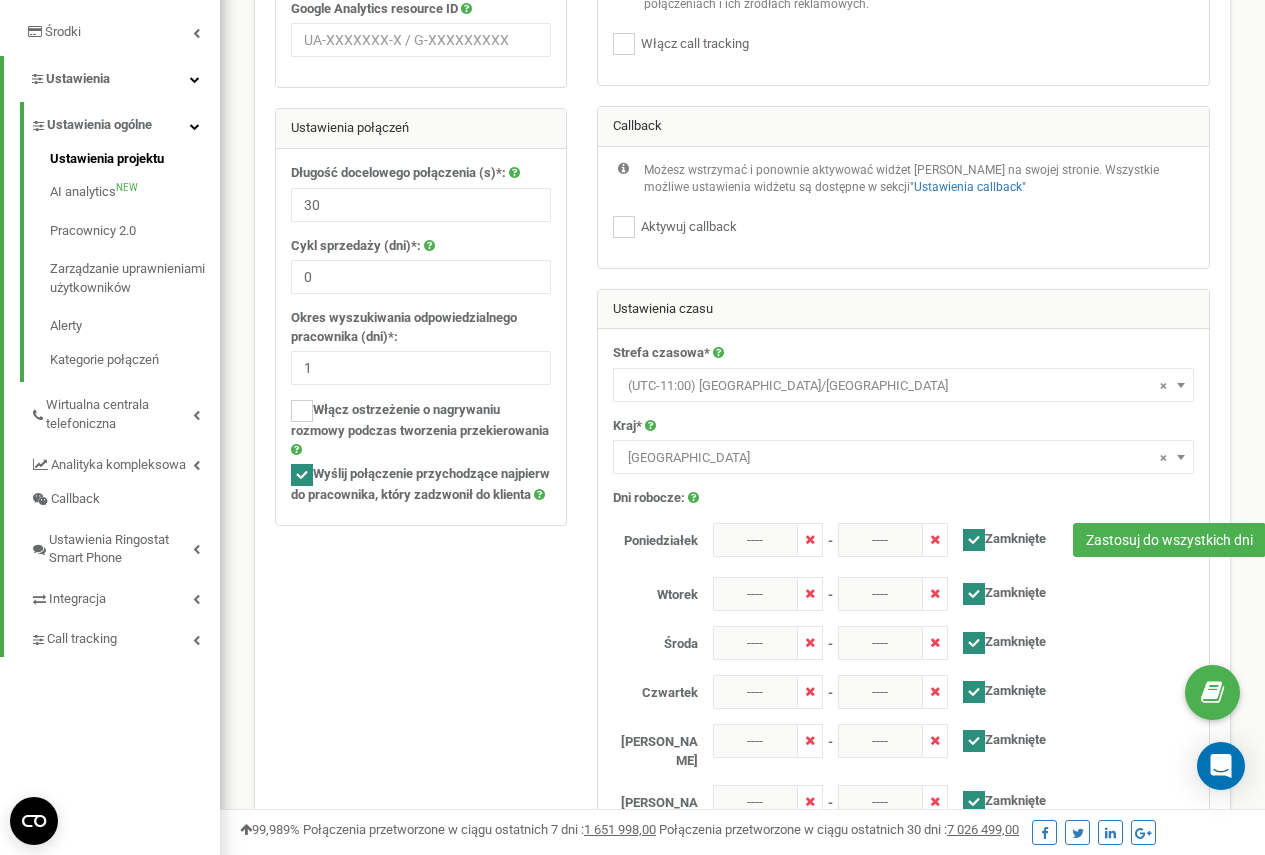 scroll, scrollTop: 0, scrollLeft: 0, axis: both 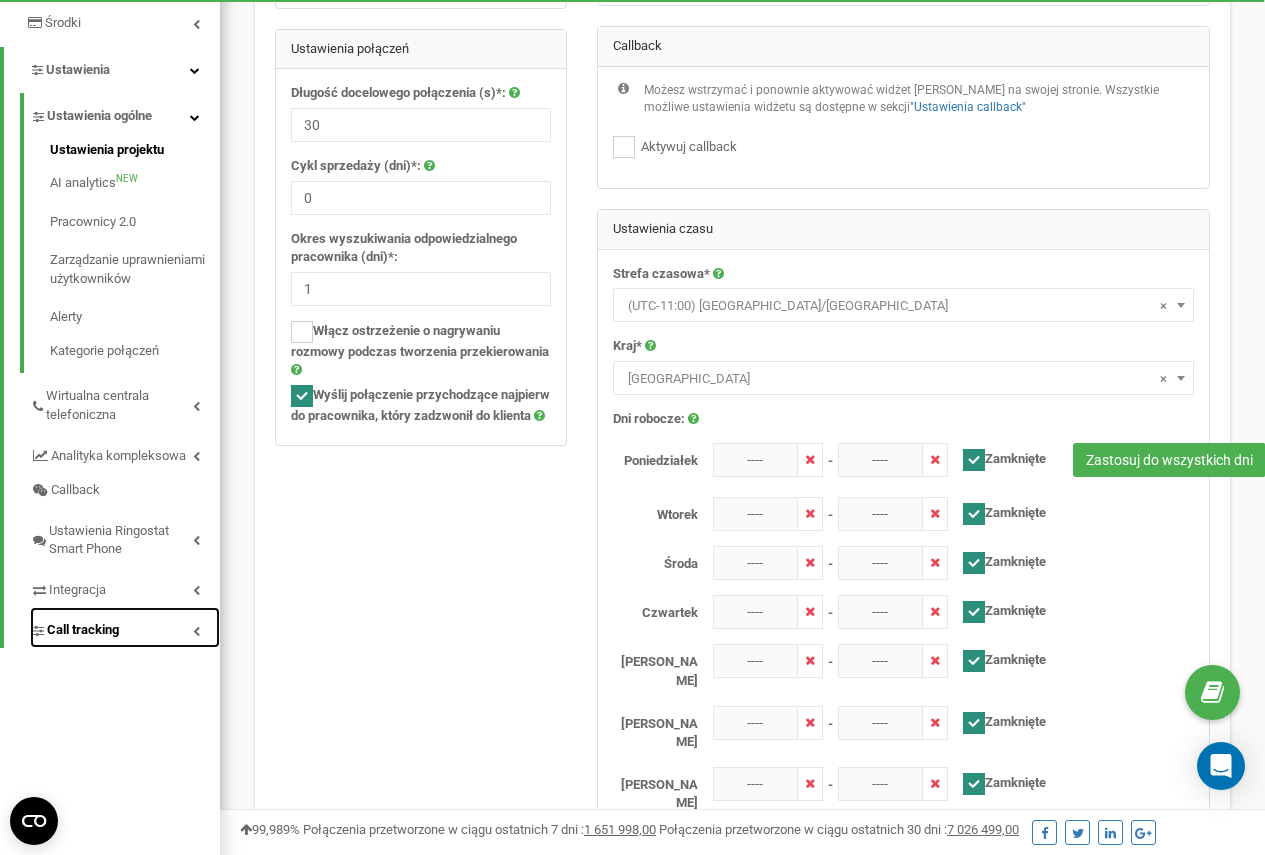 click on "Call tracking" at bounding box center [125, 627] 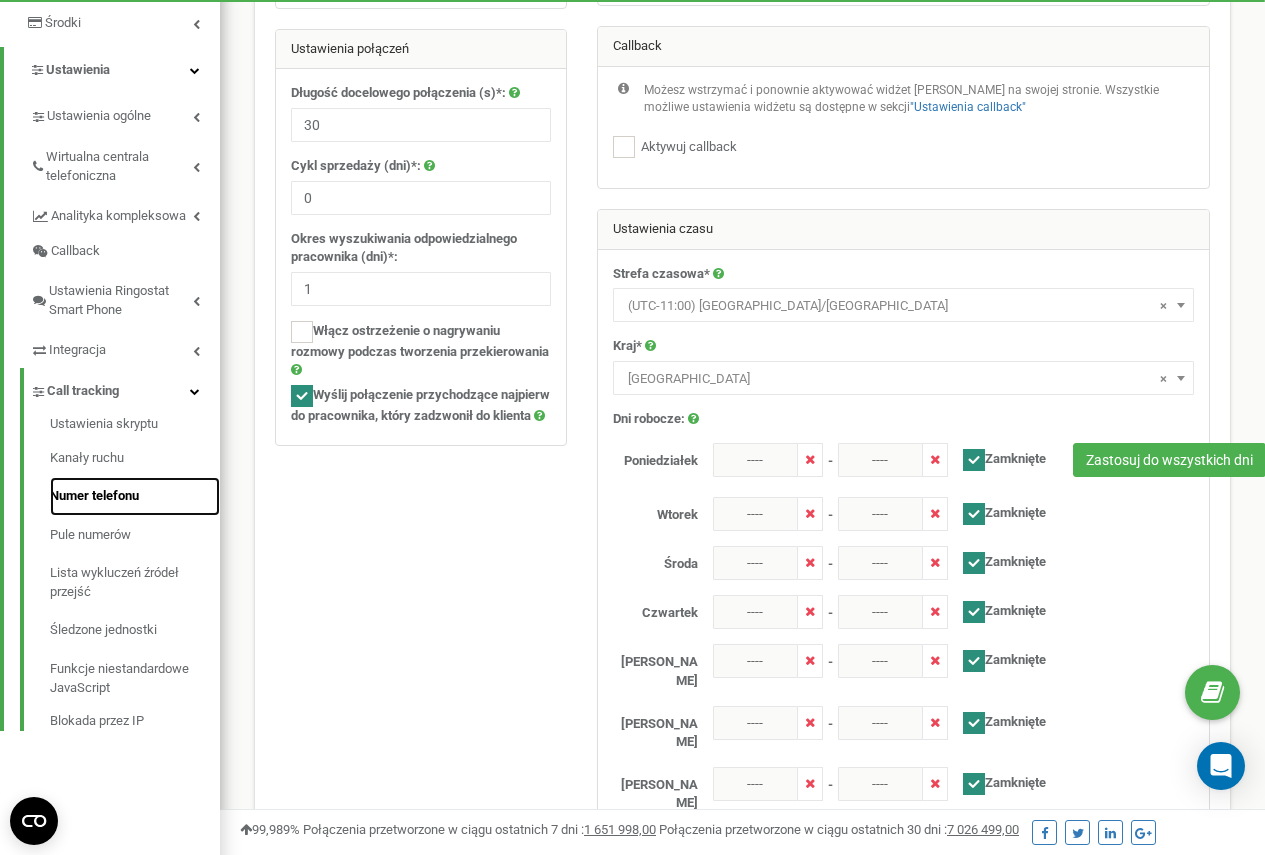 click on "Numer telefonu" at bounding box center (135, 496) 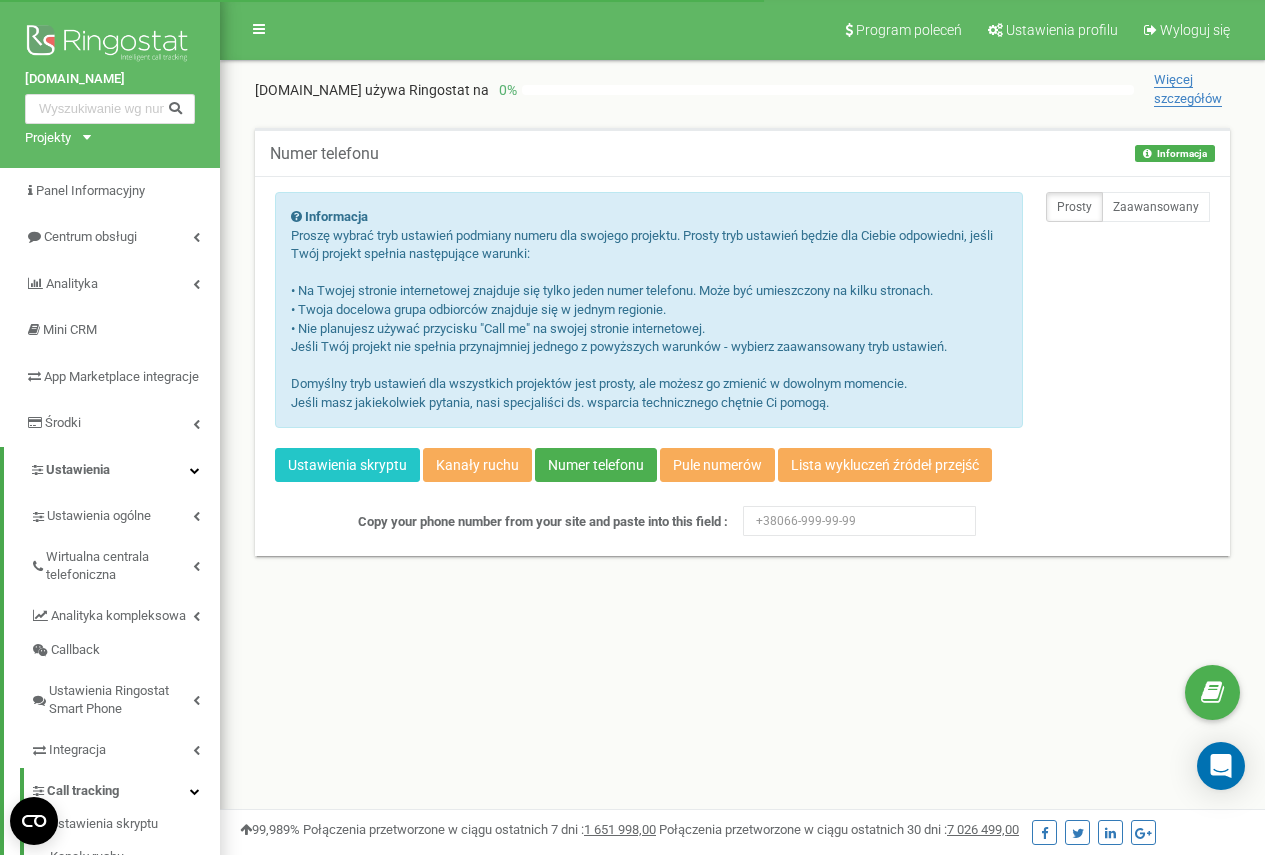 scroll, scrollTop: 0, scrollLeft: 0, axis: both 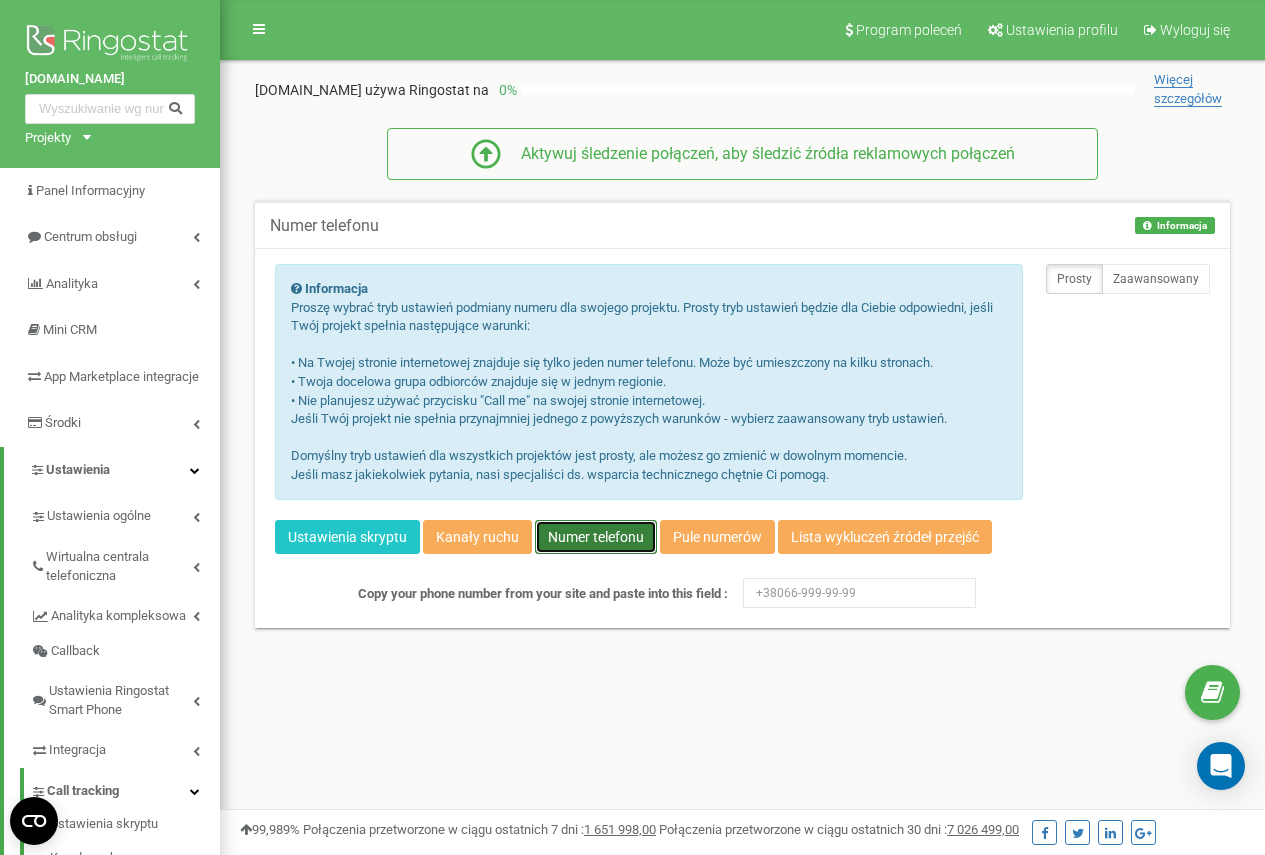 click on "Numer telefonu" at bounding box center (596, 537) 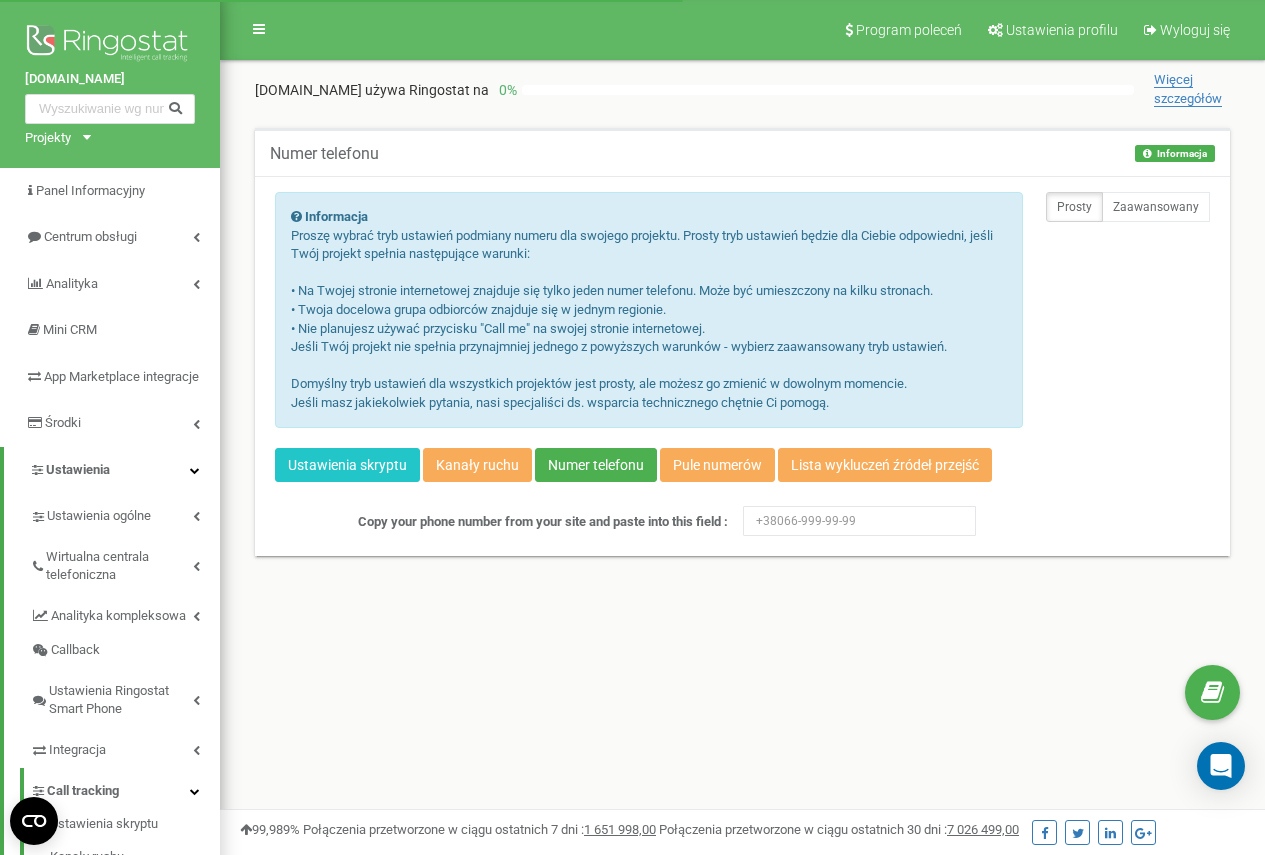 scroll, scrollTop: 0, scrollLeft: 0, axis: both 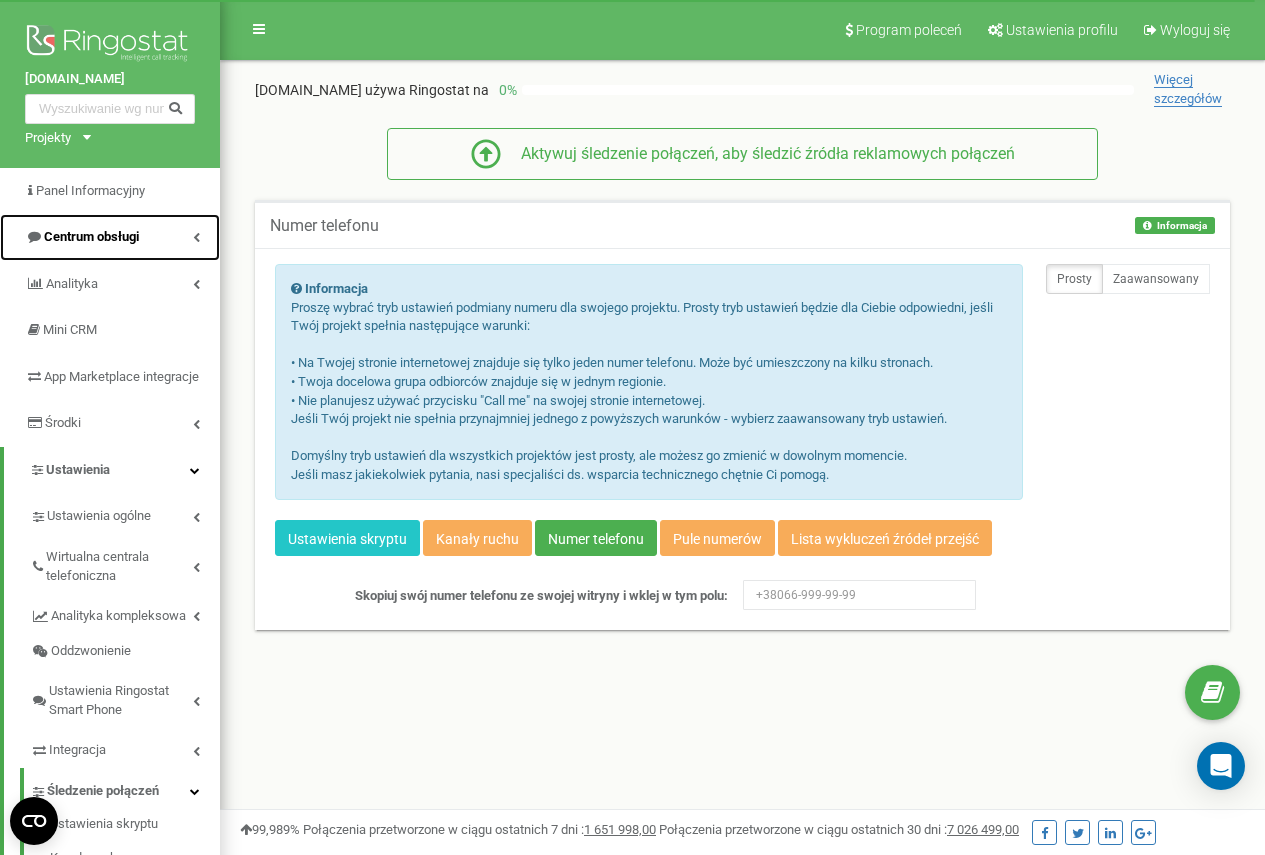 click on "Centrum obsługi" at bounding box center [91, 236] 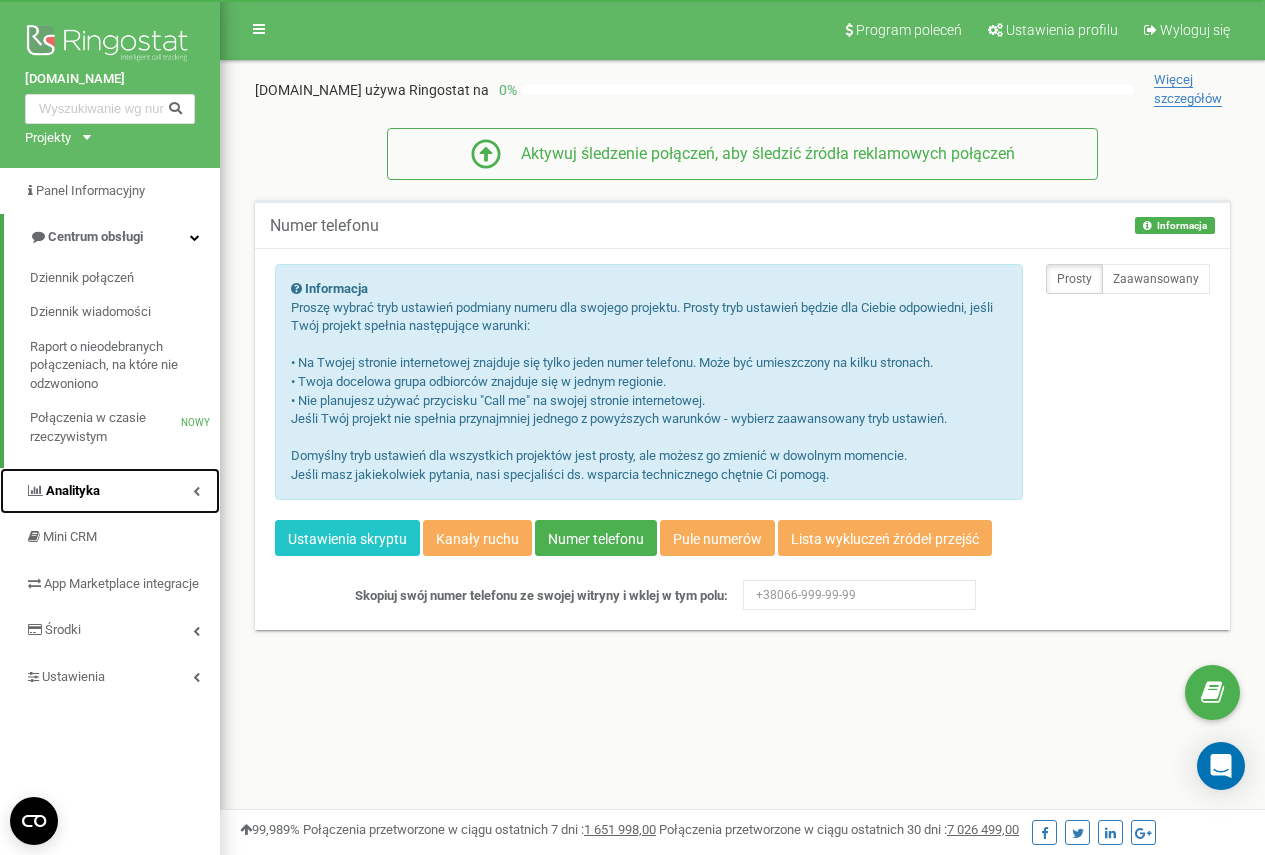 click on "Analityka" at bounding box center [73, 490] 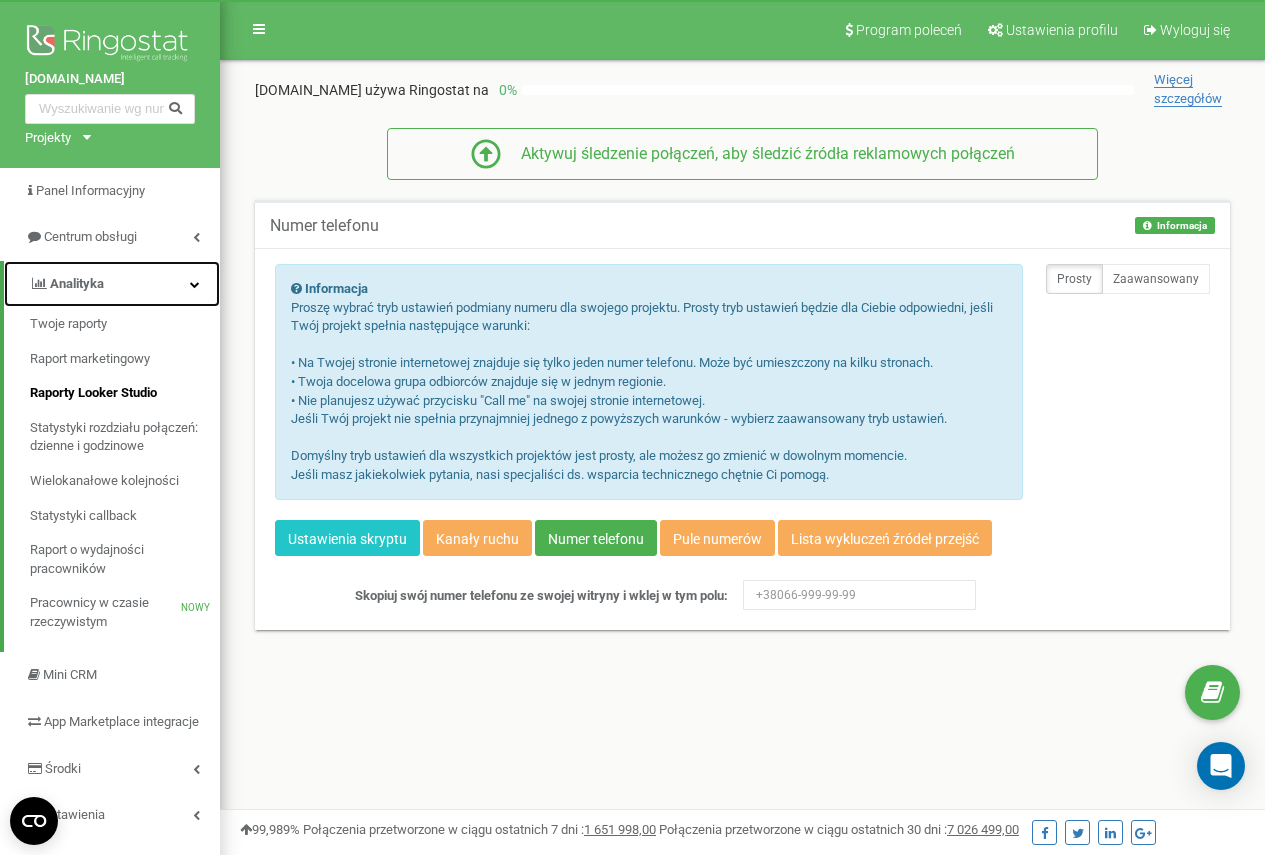 scroll, scrollTop: 300, scrollLeft: 0, axis: vertical 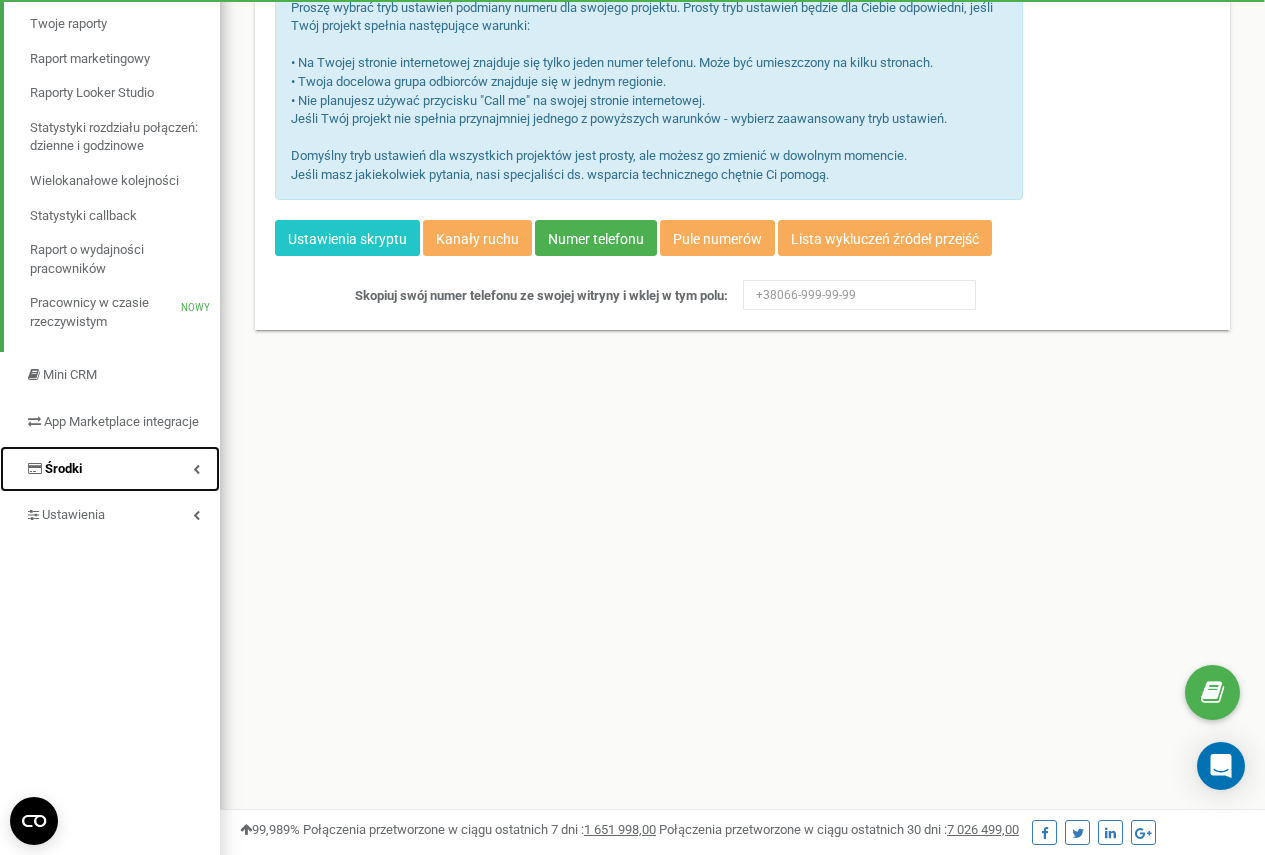 click on "Środki" at bounding box center [110, 469] 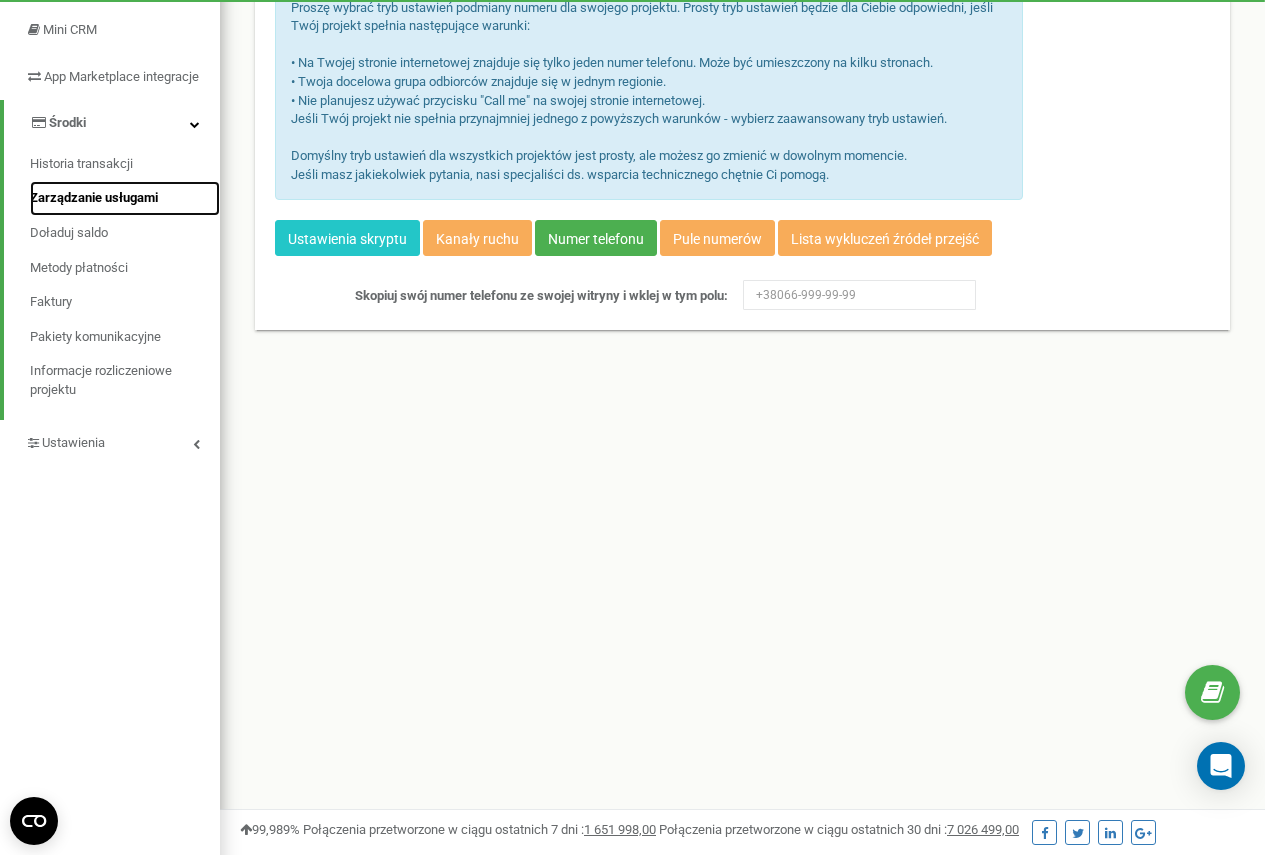 click on "Zarządzanie usługami" at bounding box center [94, 197] 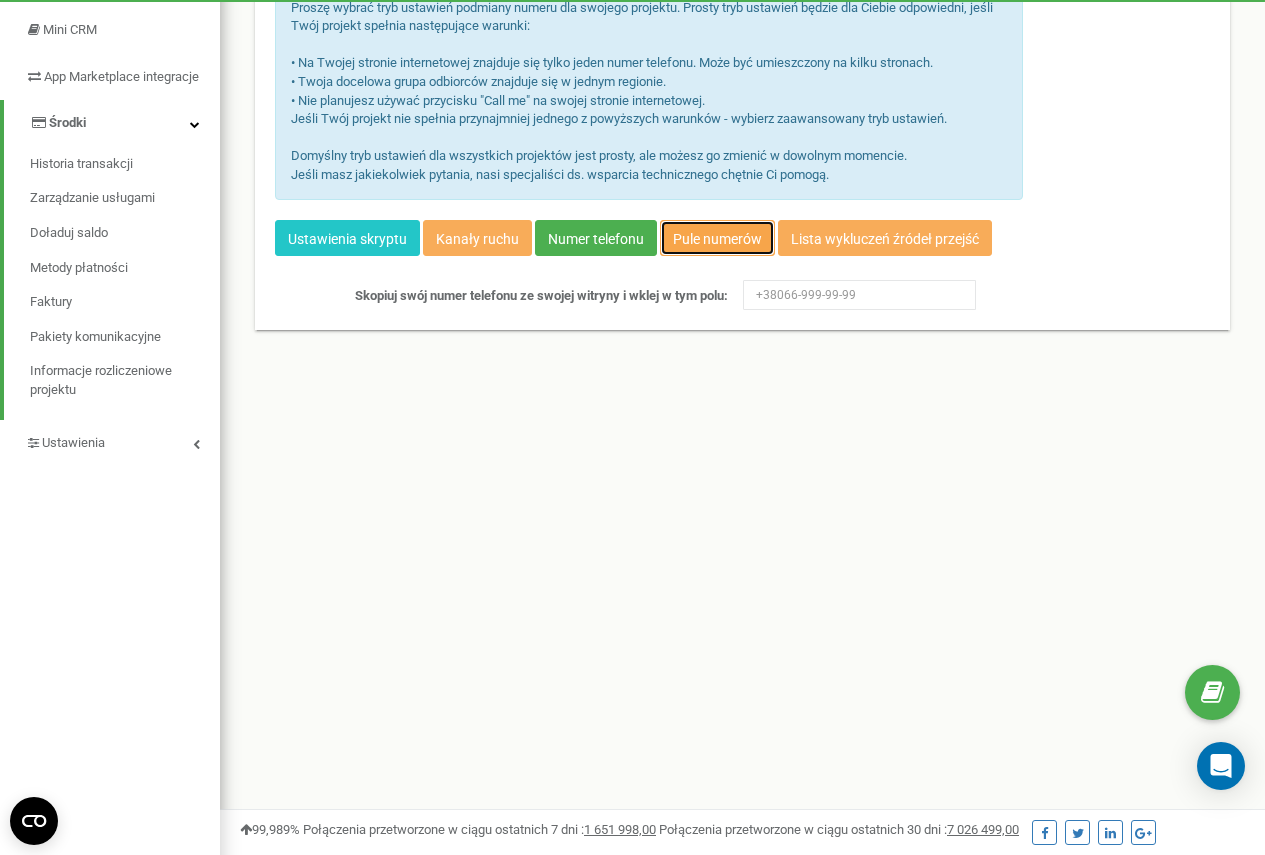 drag, startPoint x: 653, startPoint y: 235, endPoint x: 678, endPoint y: 237, distance: 25.079872 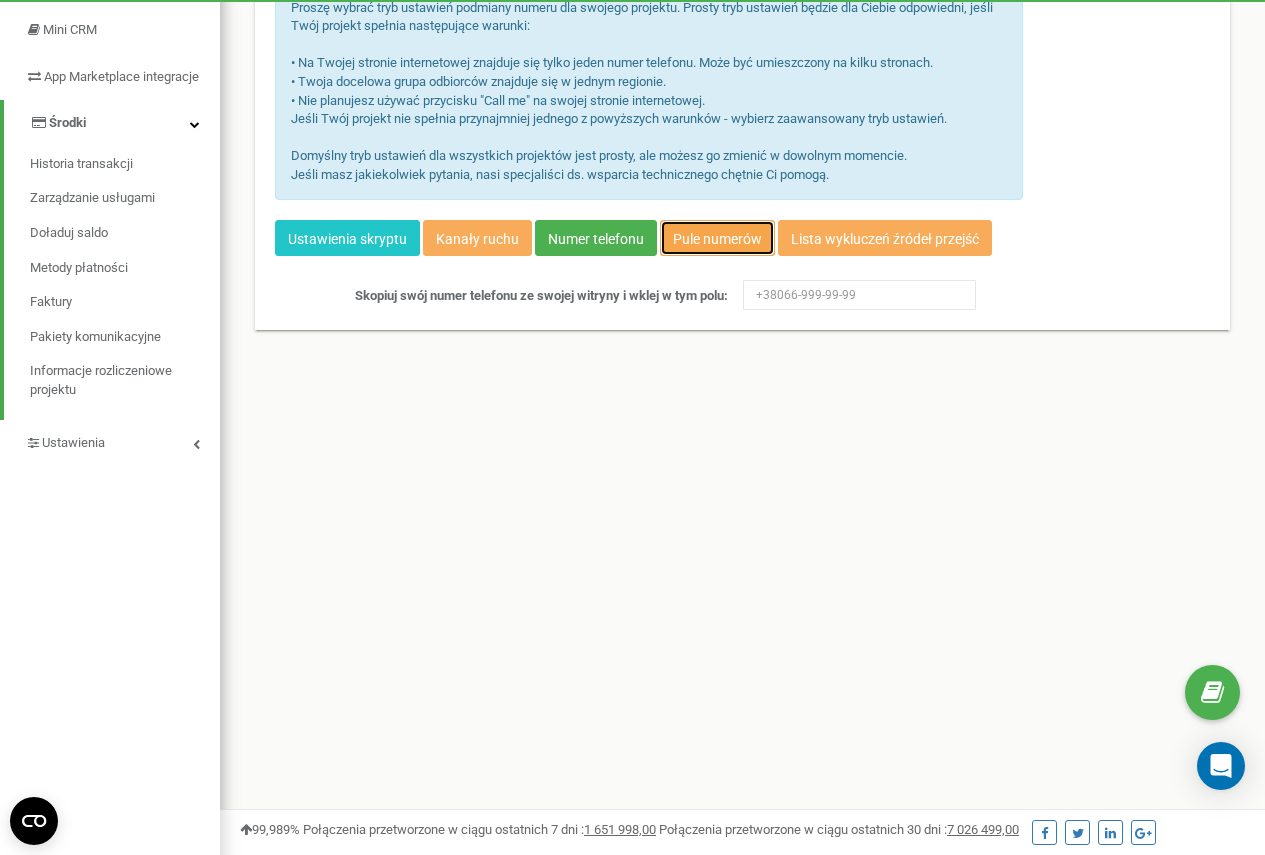 drag, startPoint x: 678, startPoint y: 237, endPoint x: 689, endPoint y: 236, distance: 11.045361 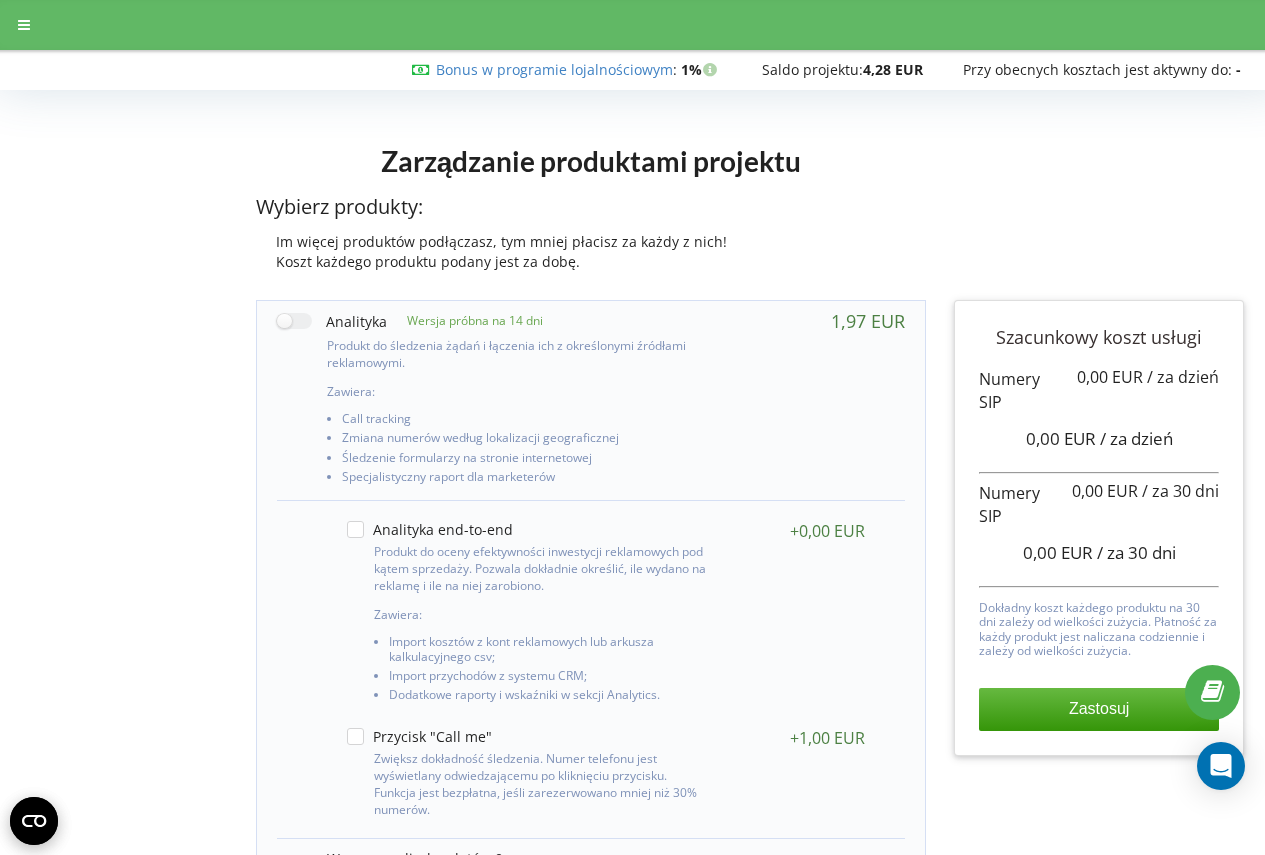scroll, scrollTop: 0, scrollLeft: 0, axis: both 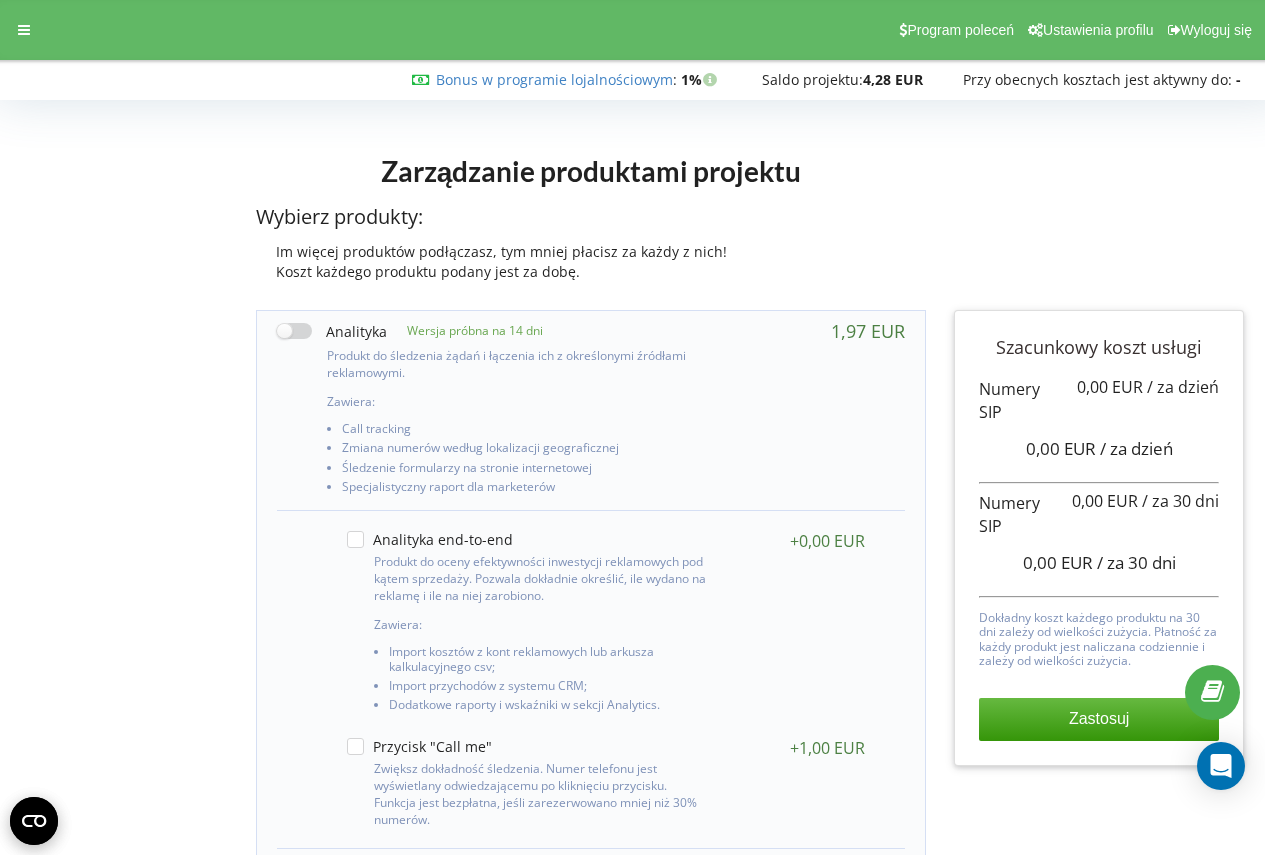 click at bounding box center [332, 331] 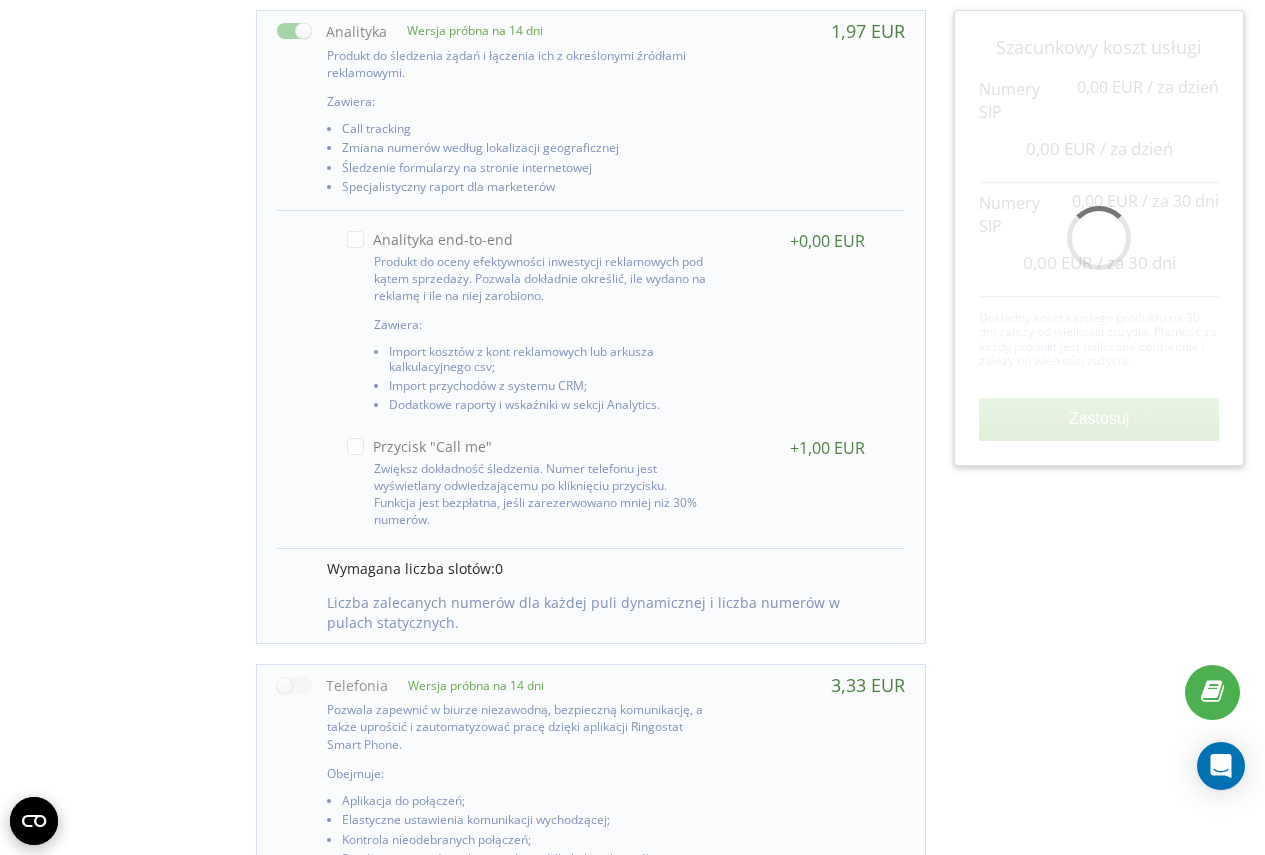 scroll, scrollTop: 200, scrollLeft: 0, axis: vertical 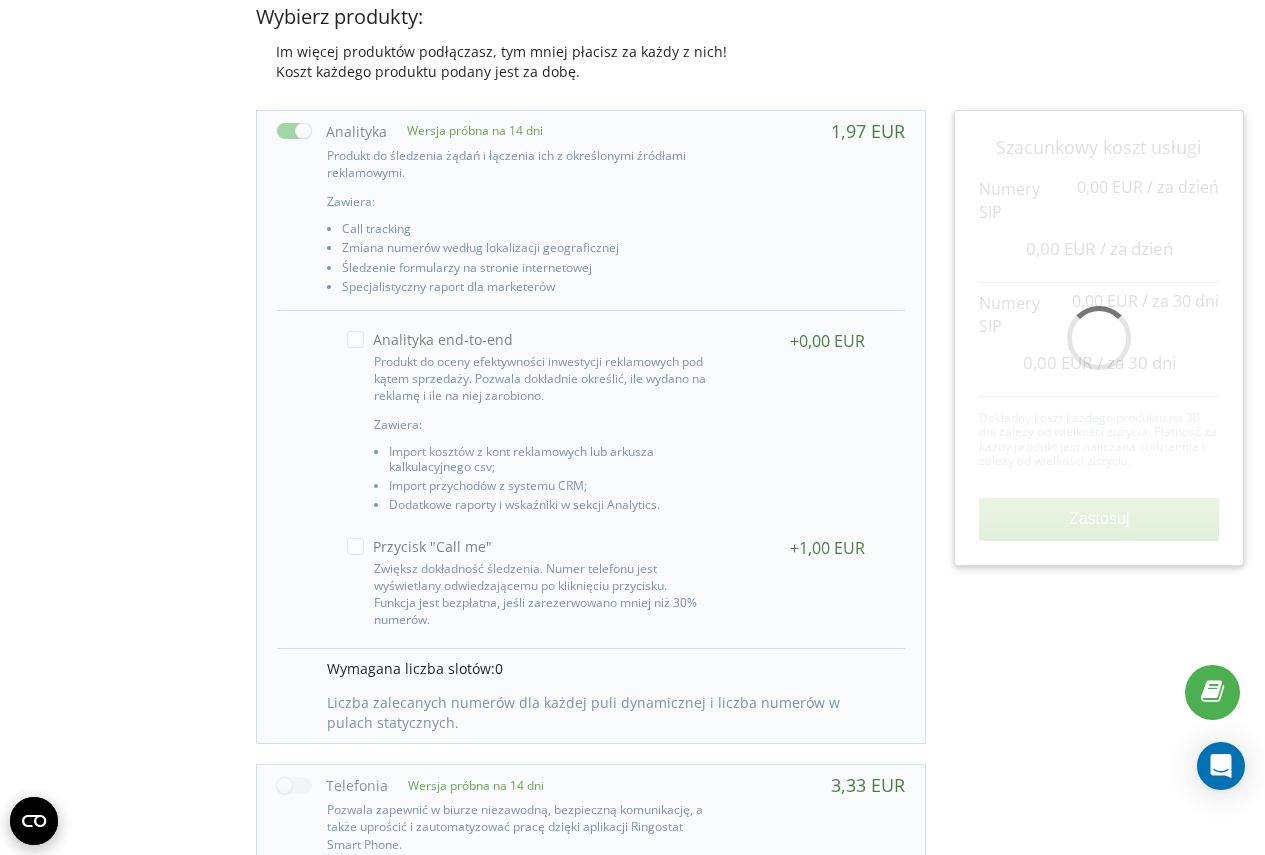 click at bounding box center (332, 131) 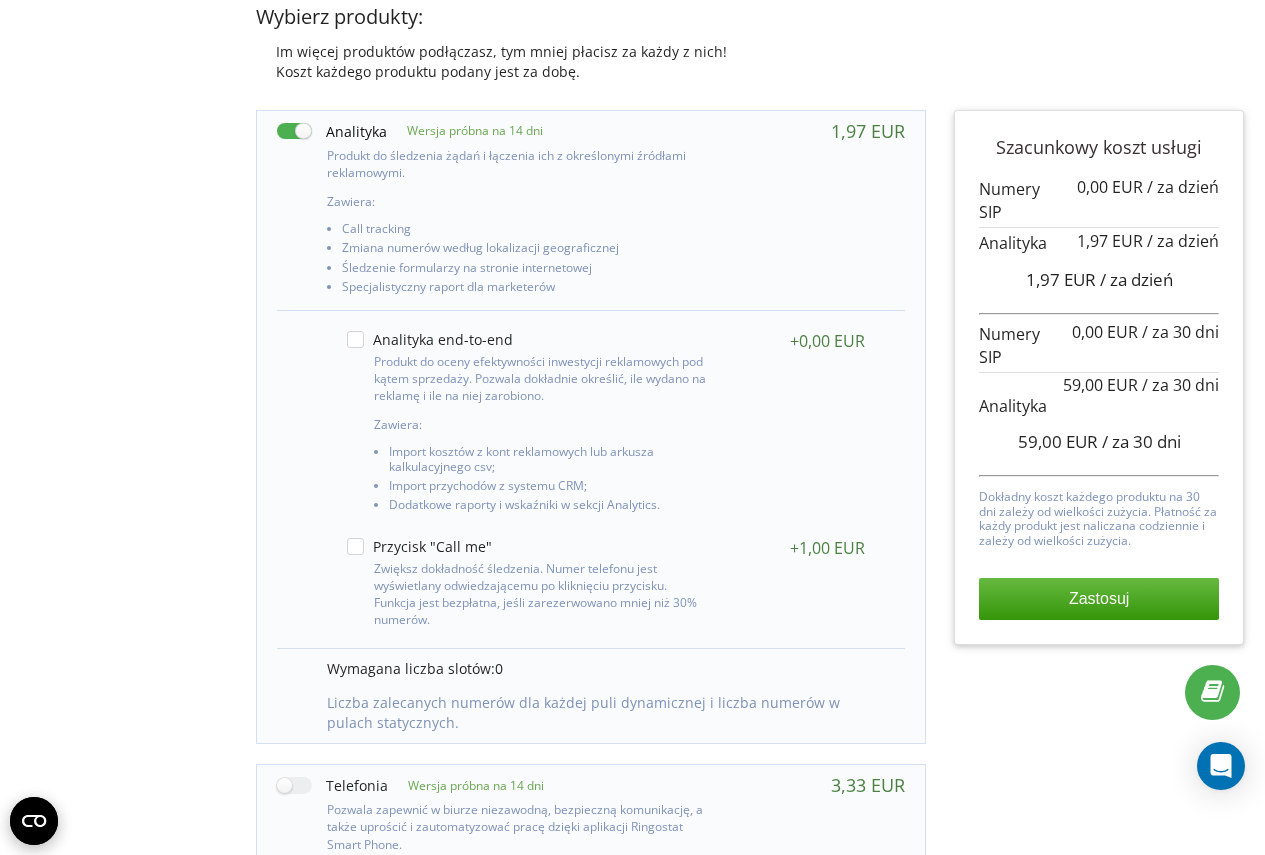 click at bounding box center (332, 131) 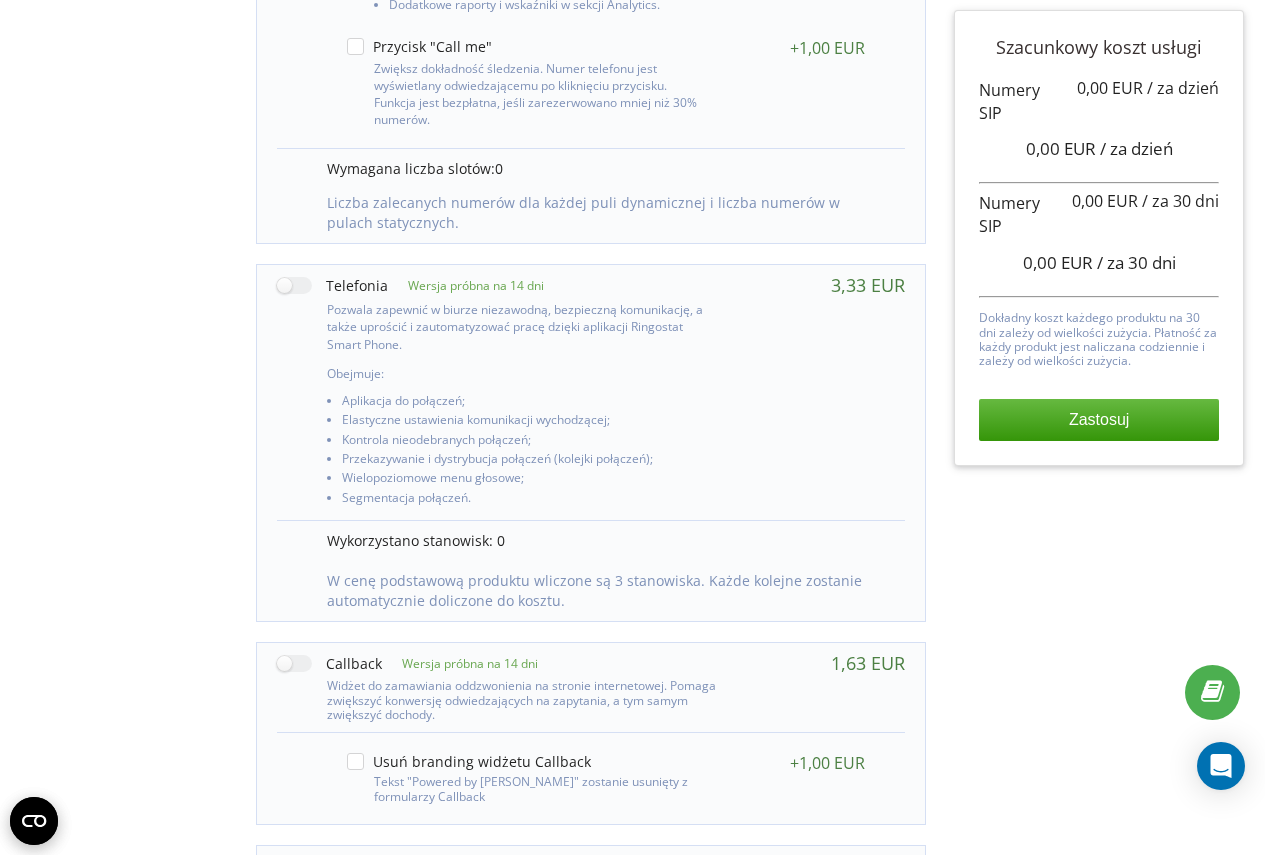 scroll, scrollTop: 853, scrollLeft: 0, axis: vertical 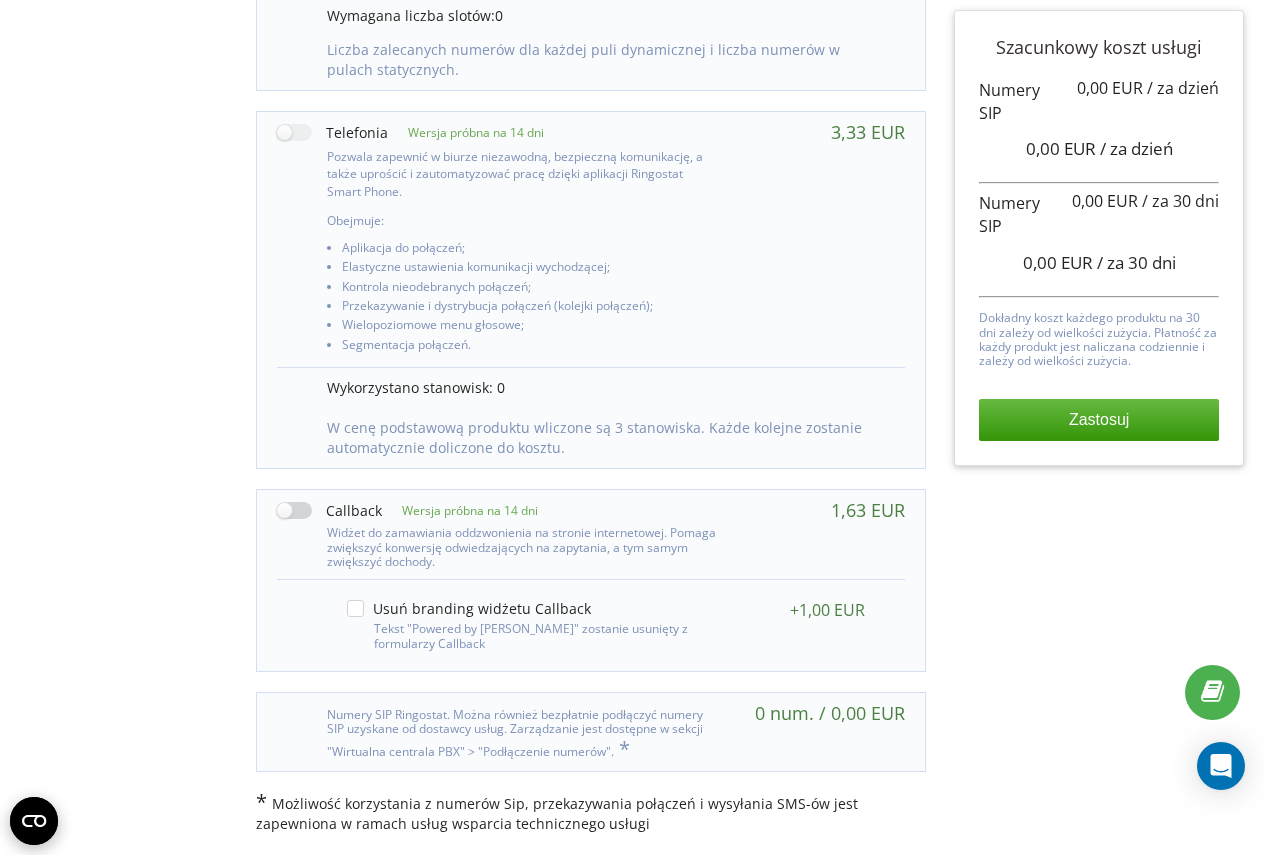 click at bounding box center (329, 510) 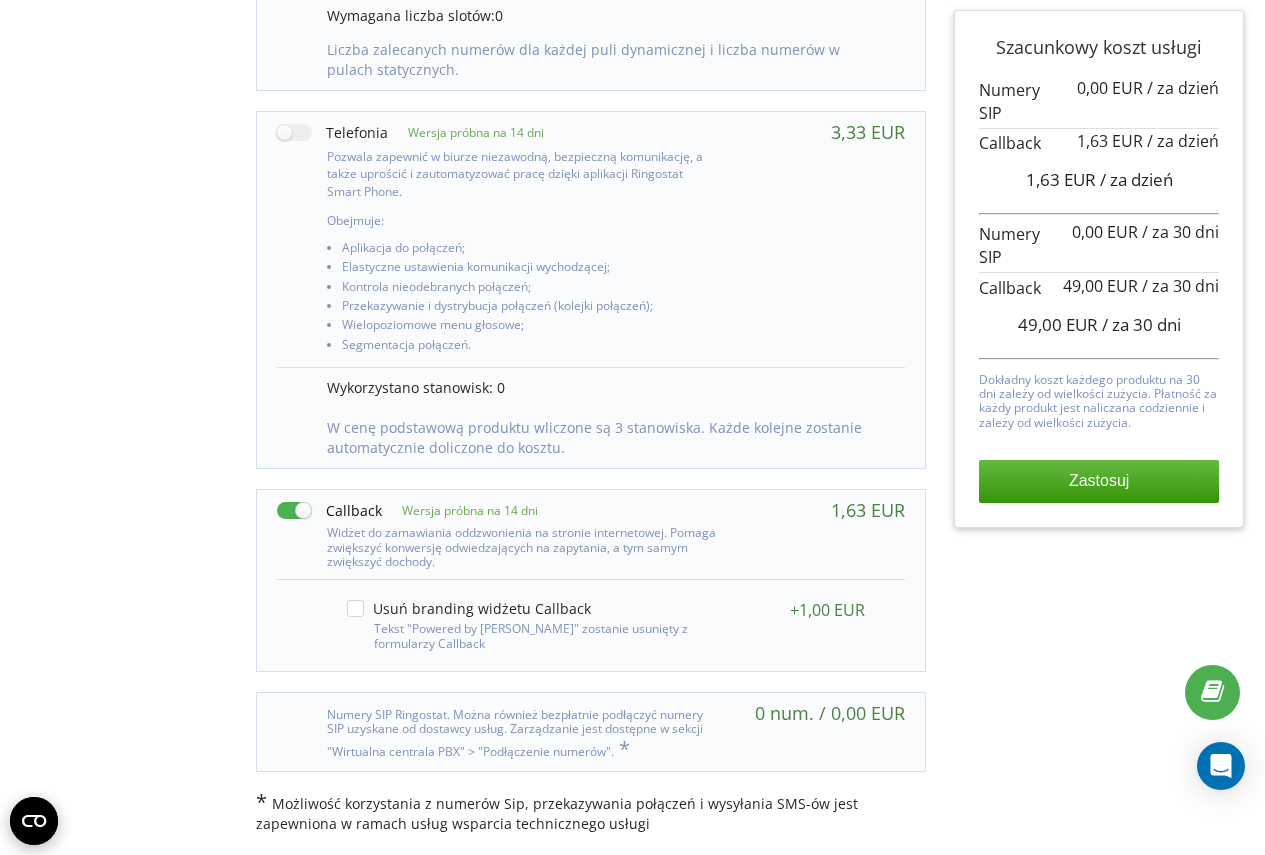 scroll, scrollTop: 753, scrollLeft: 0, axis: vertical 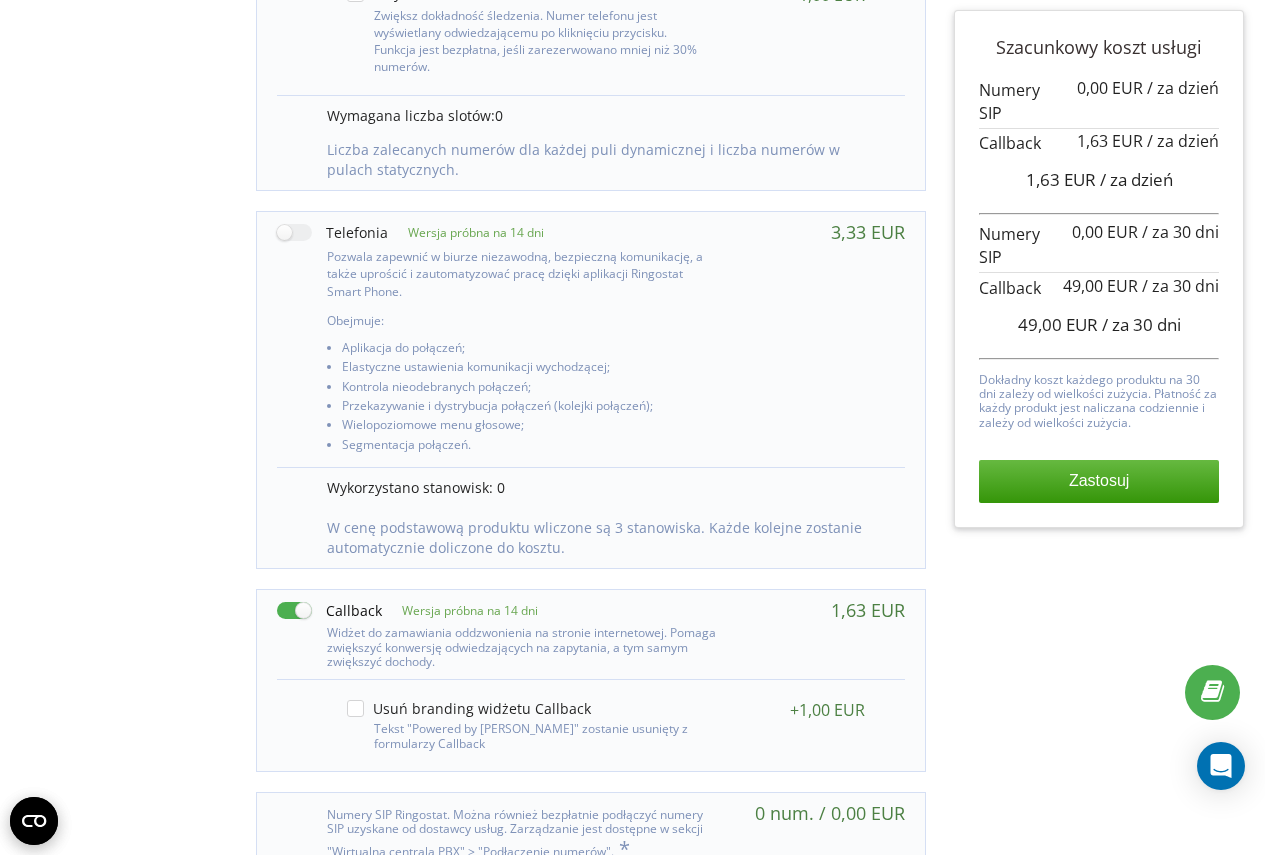 drag, startPoint x: 303, startPoint y: 607, endPoint x: 306, endPoint y: 583, distance: 24.186773 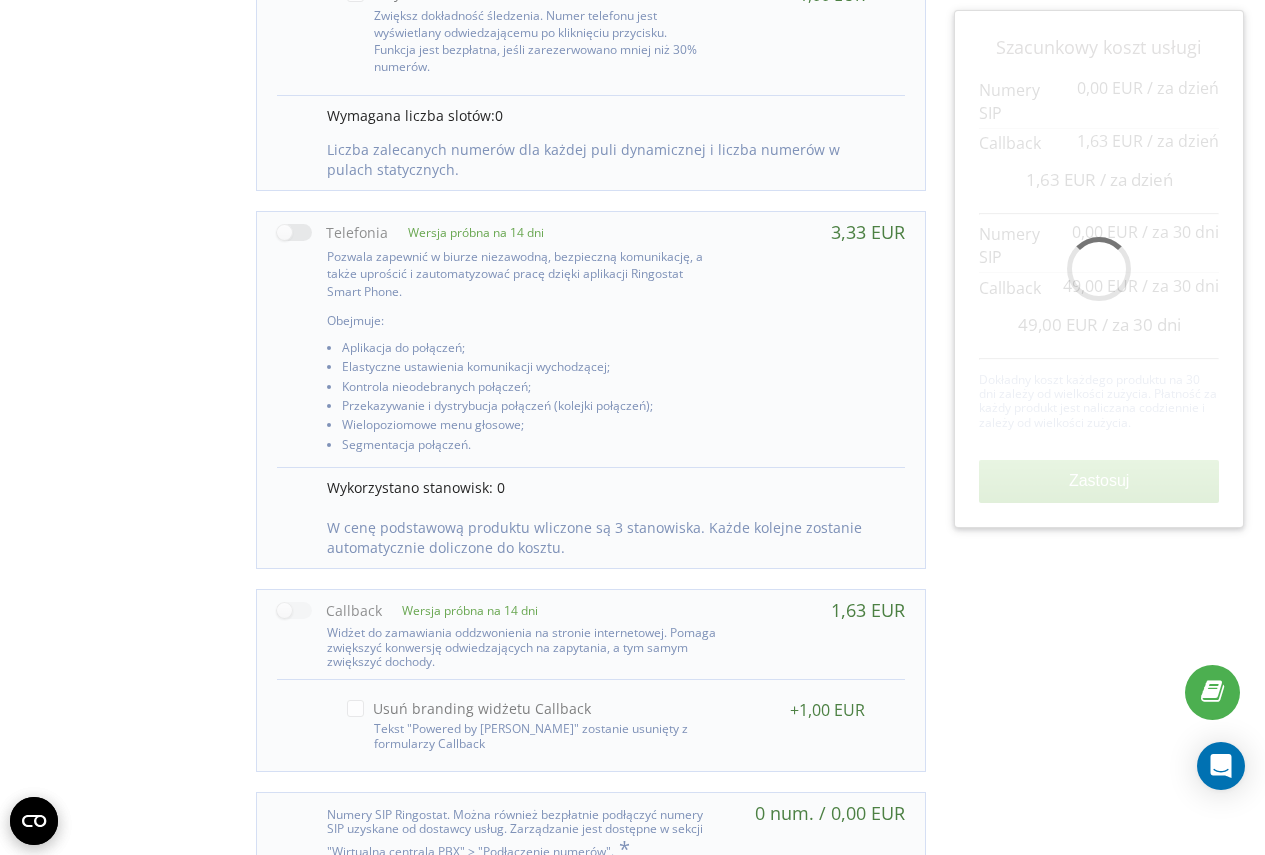 click at bounding box center [332, 232] 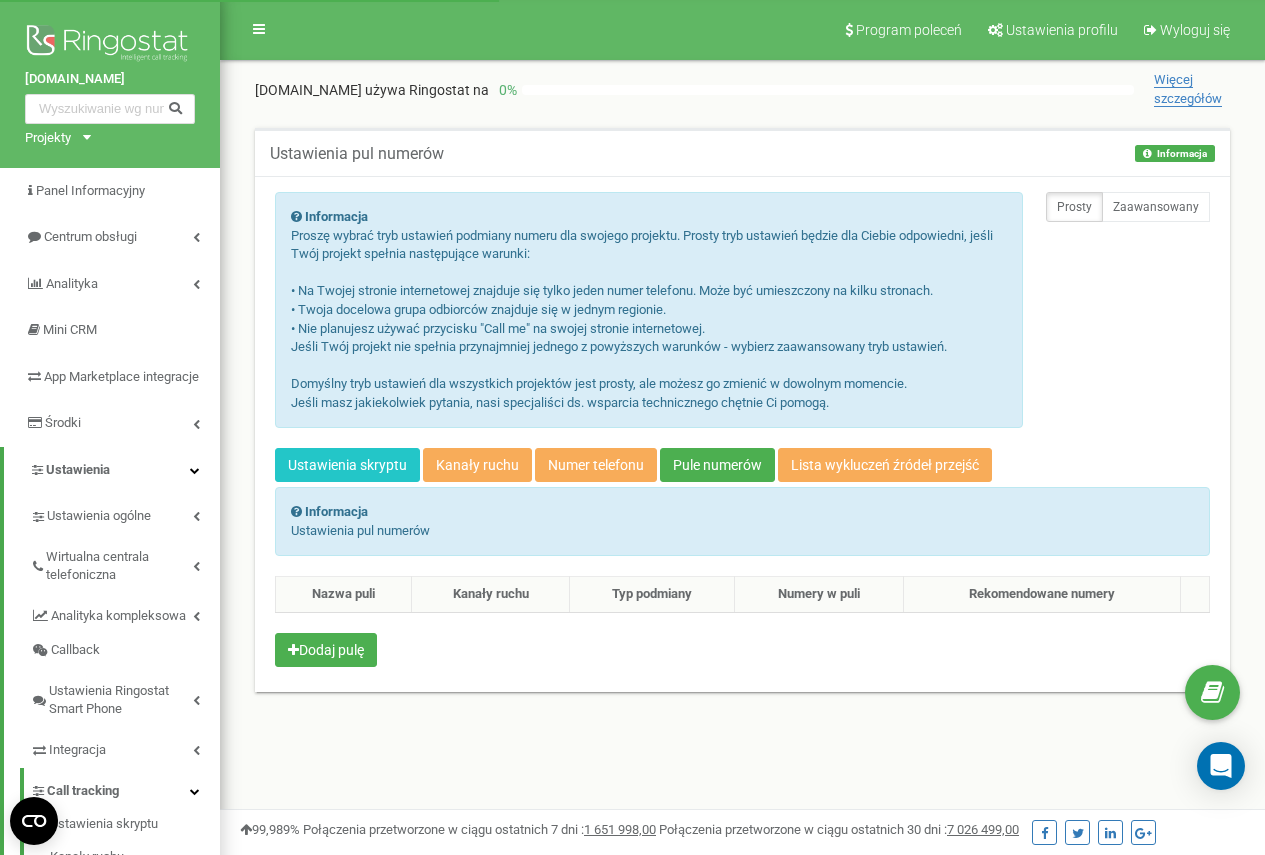 scroll, scrollTop: 0, scrollLeft: 0, axis: both 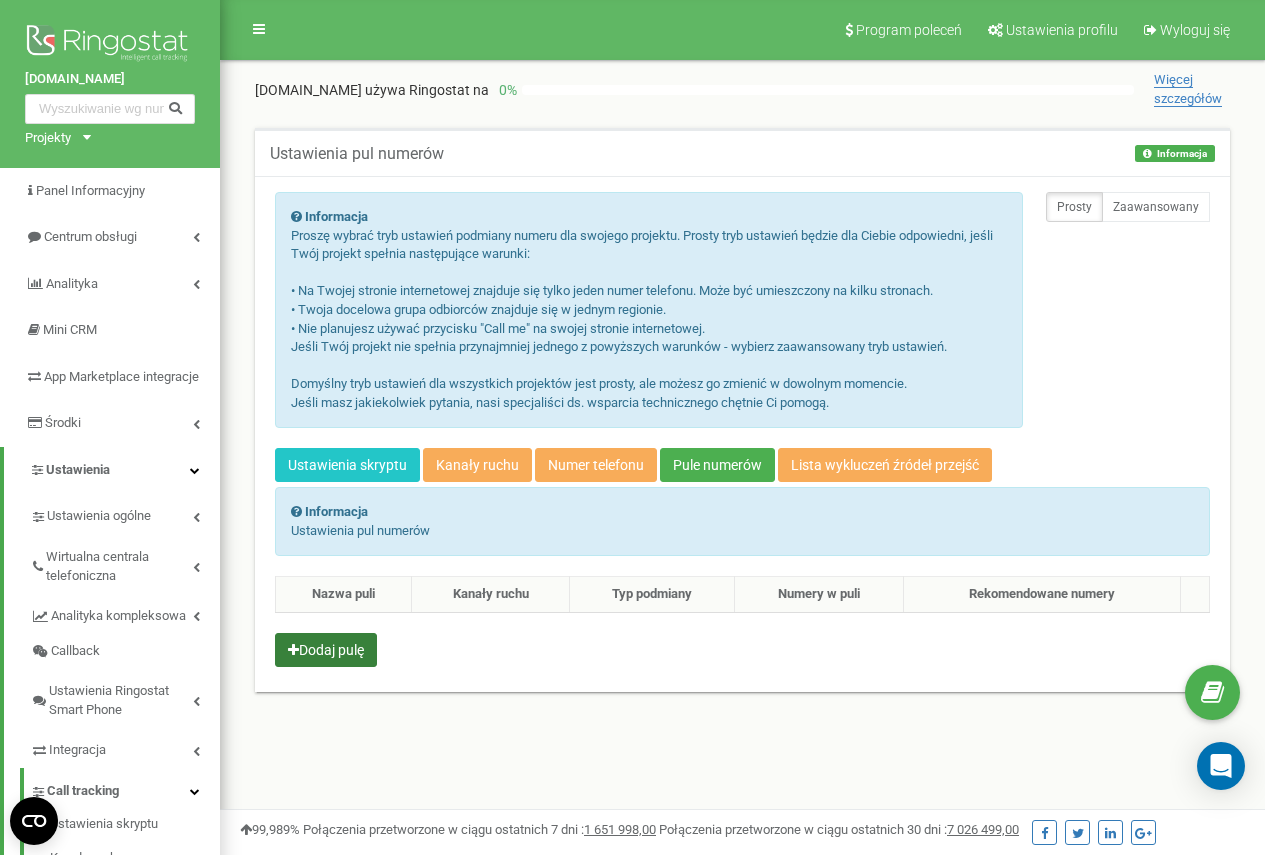 click on "Dodaj pulę" at bounding box center [326, 650] 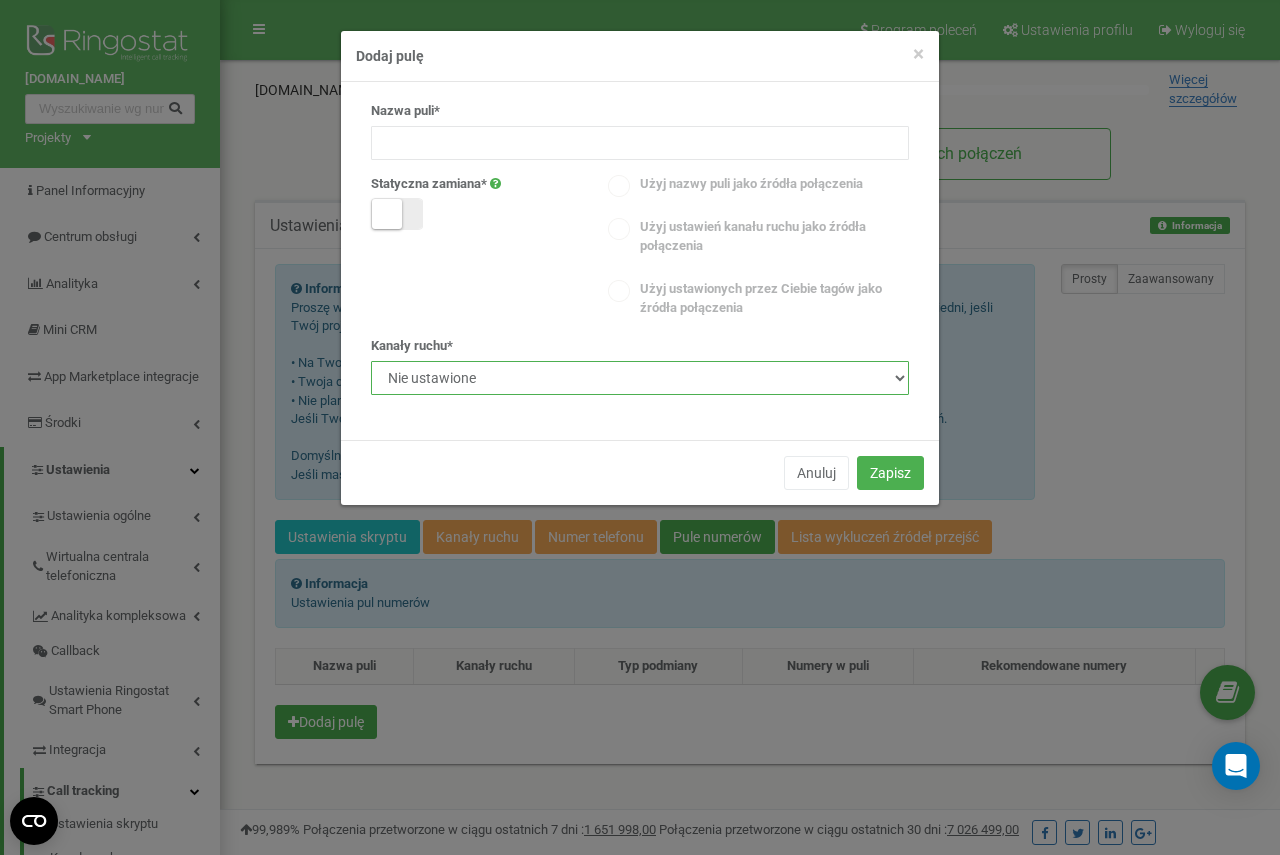 click on "Nie ustawione" at bounding box center (640, 378) 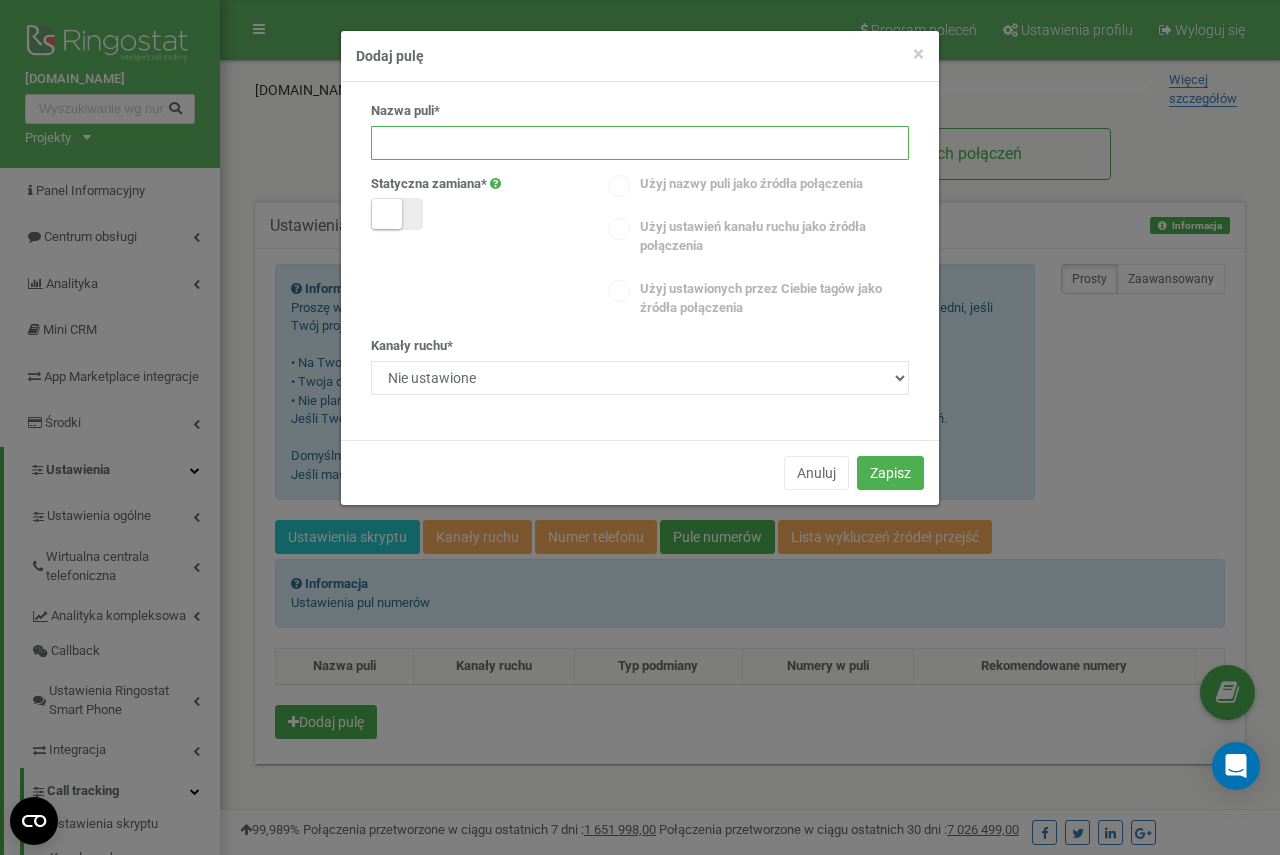 click at bounding box center (640, 143) 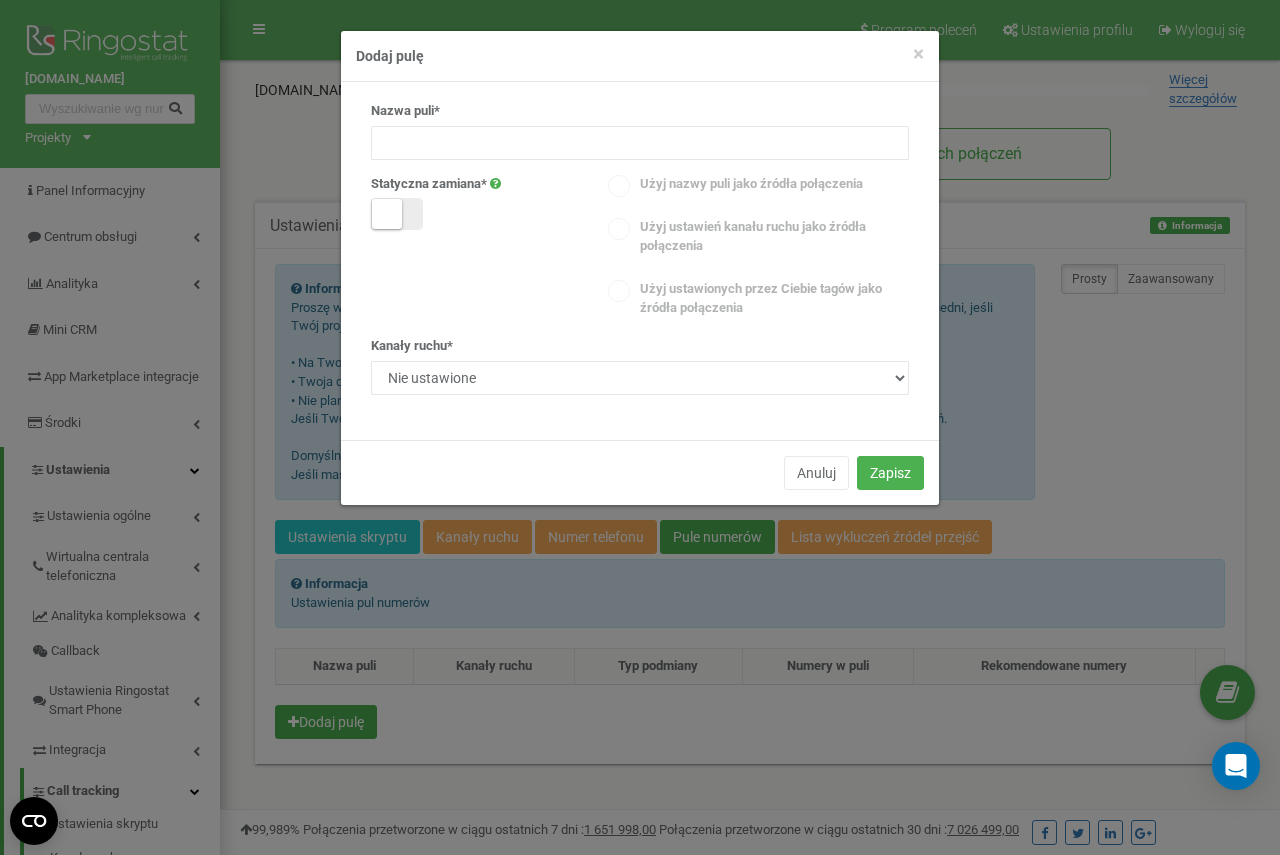 click at bounding box center [397, 214] 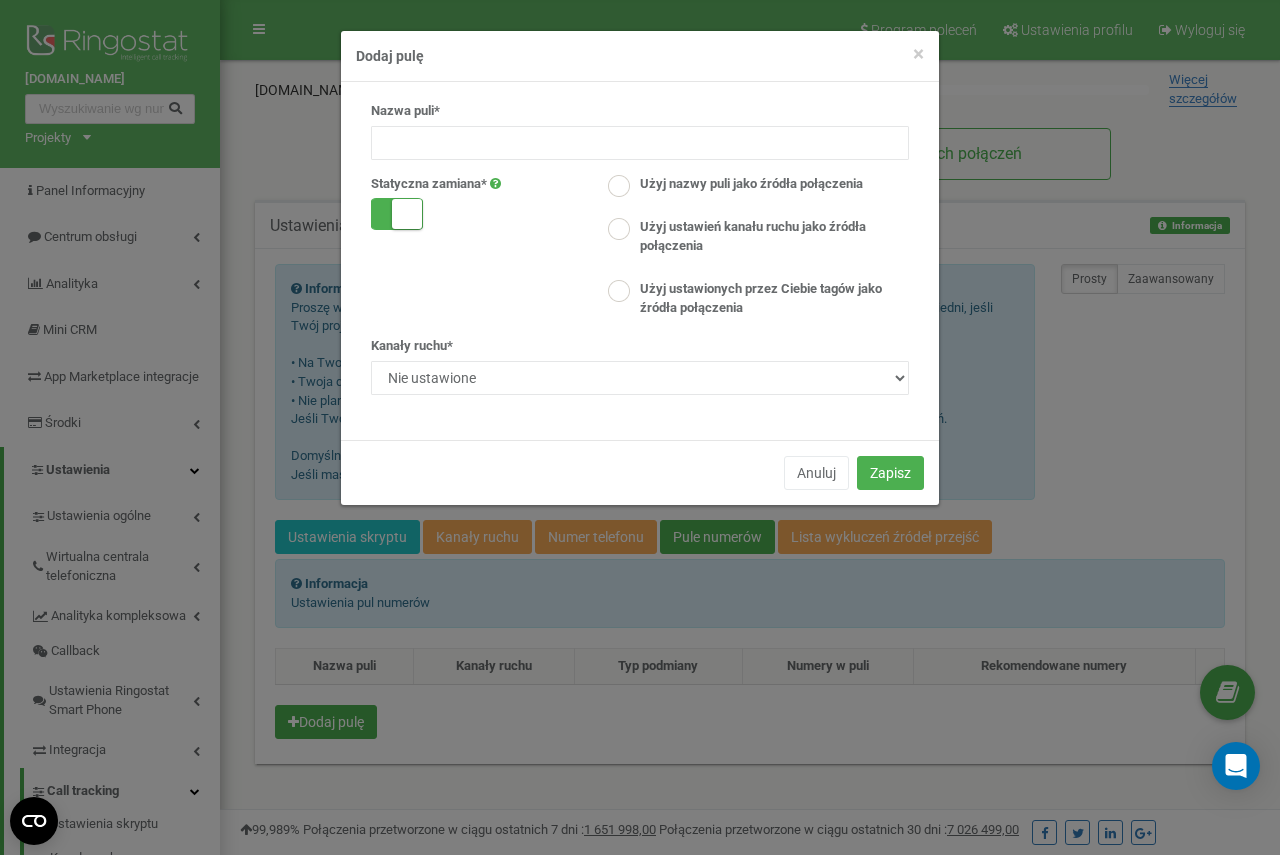 drag, startPoint x: 488, startPoint y: 341, endPoint x: 498, endPoint y: 366, distance: 26.925823 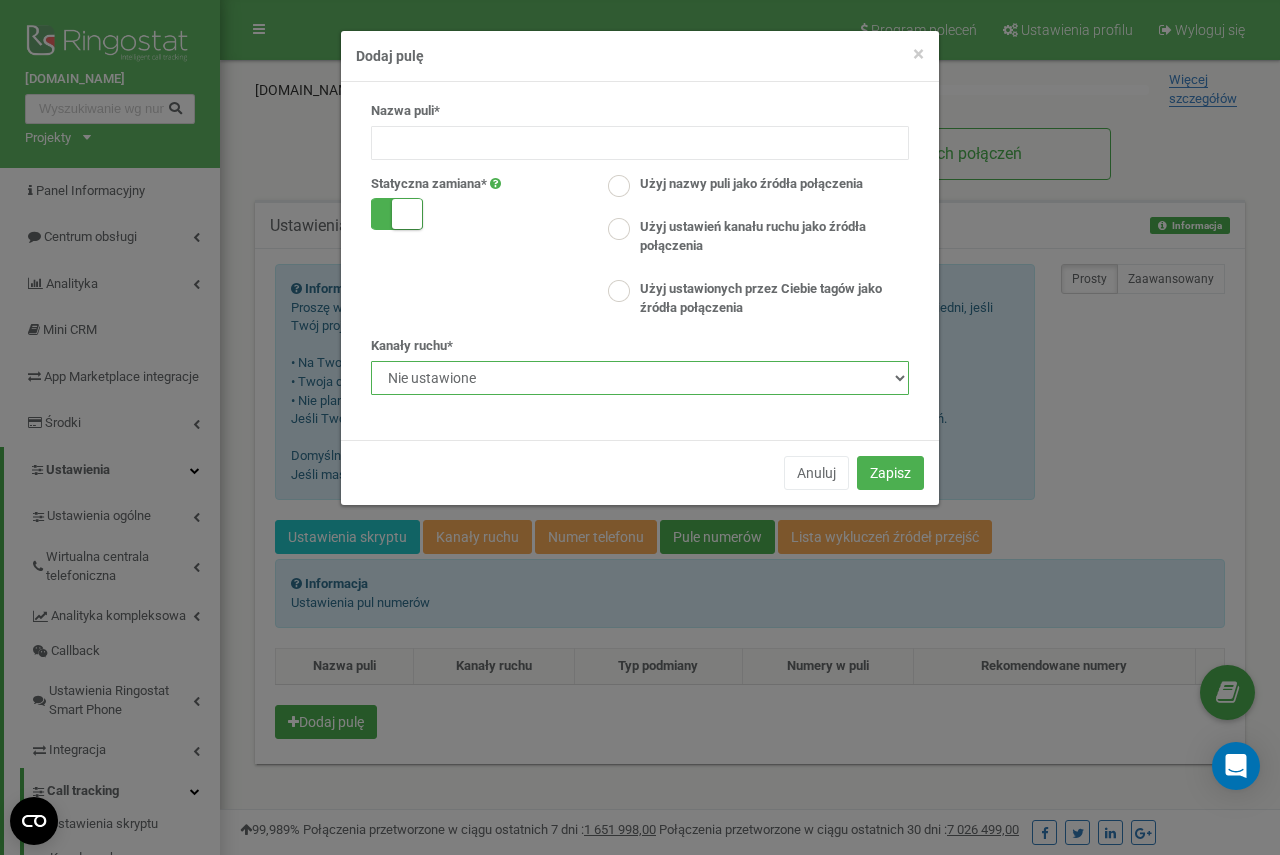 click on "Nie ustawione" at bounding box center (640, 378) 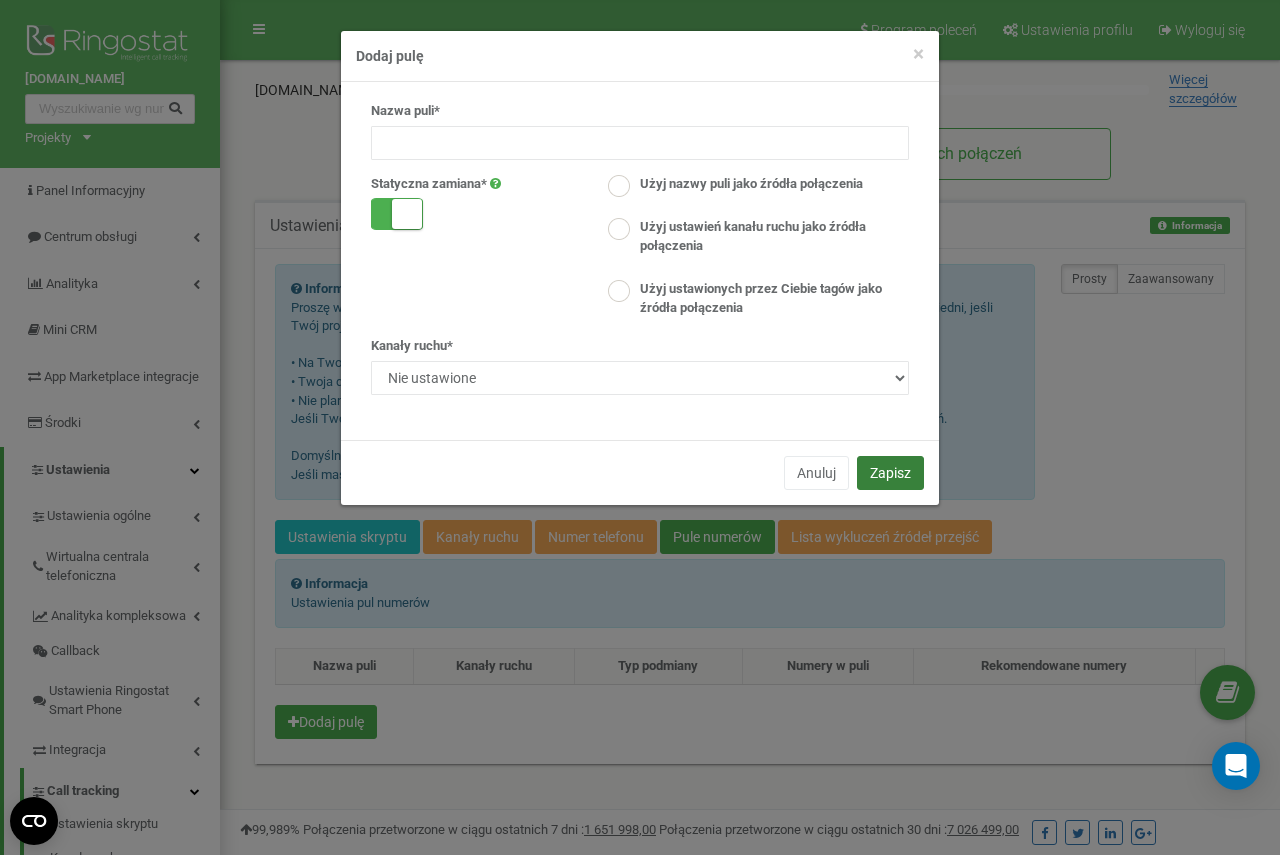 click on "Zapisz" at bounding box center [890, 473] 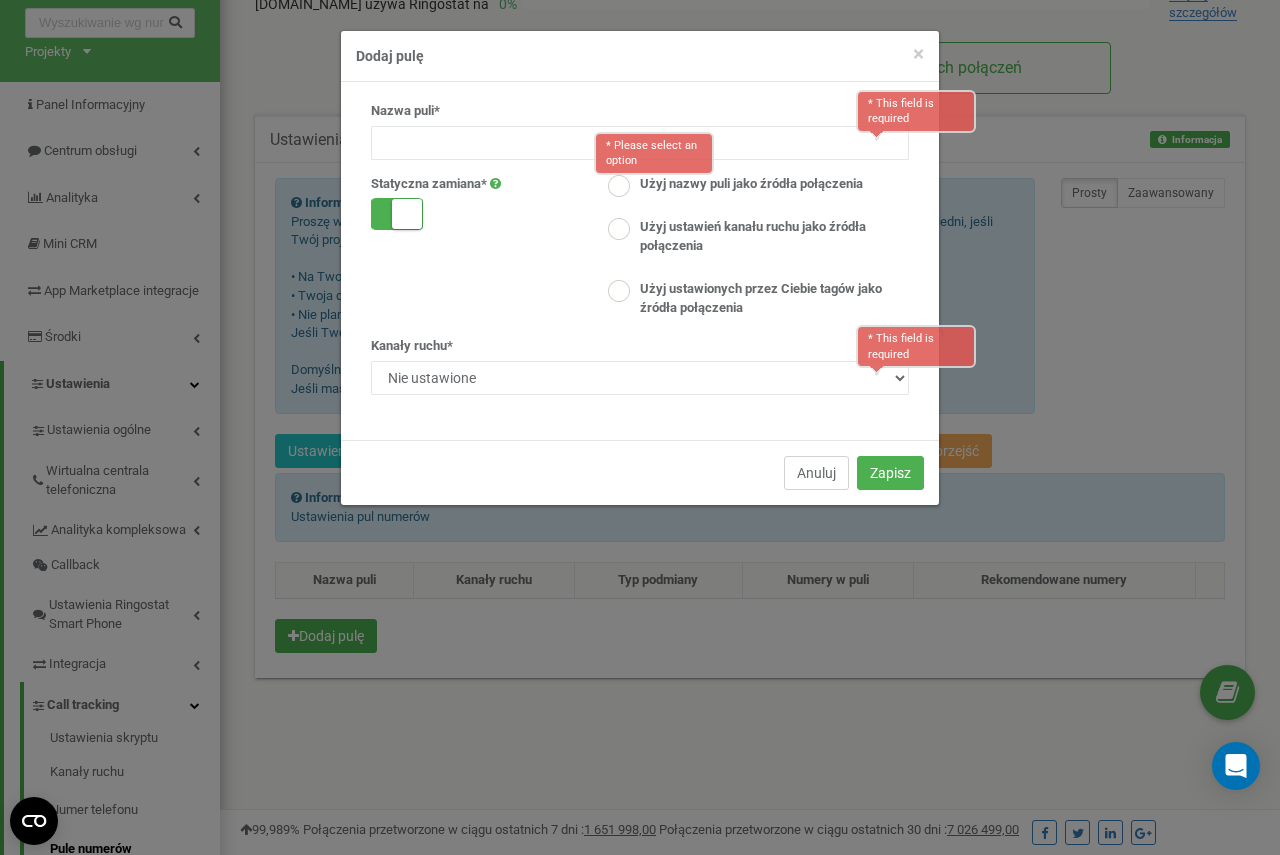 click on "Anuluj" at bounding box center [816, 473] 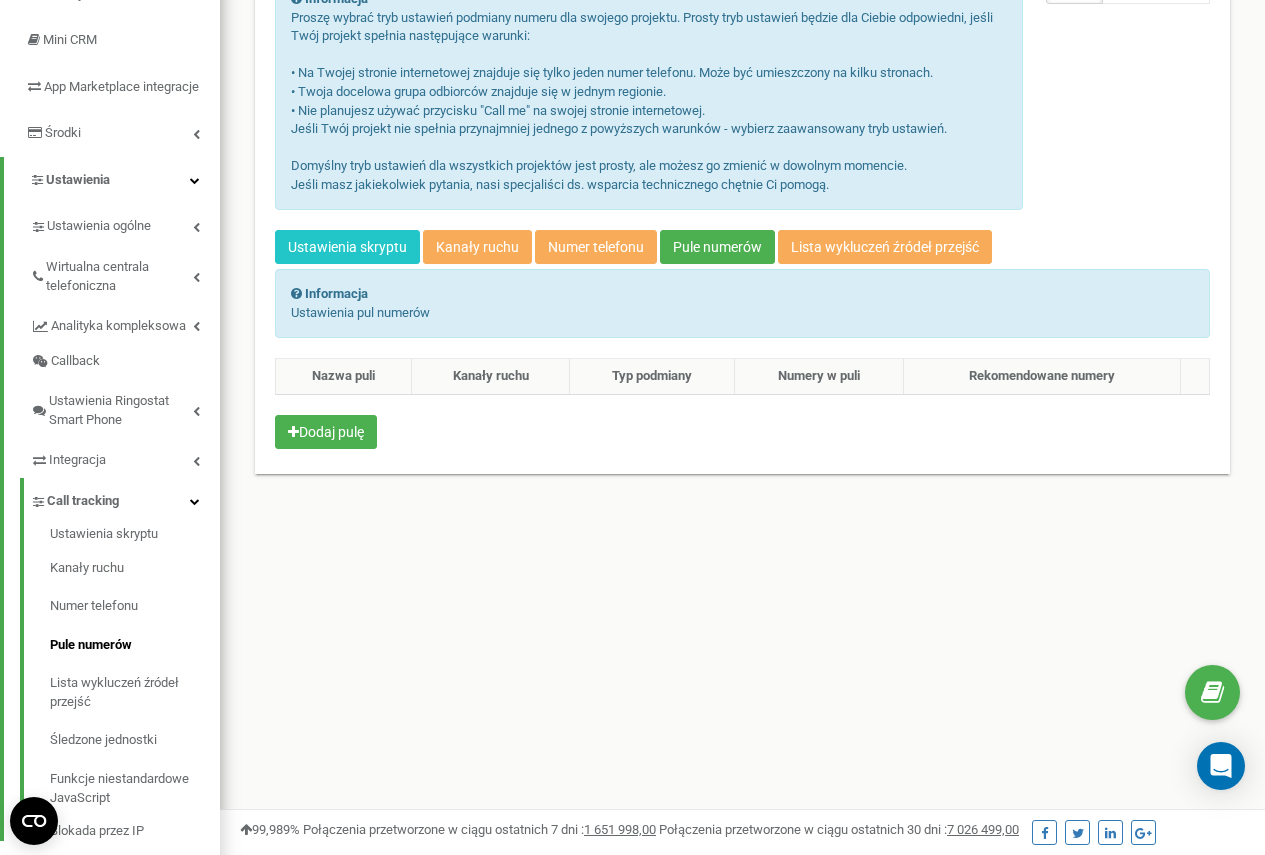 scroll, scrollTop: 345, scrollLeft: 0, axis: vertical 